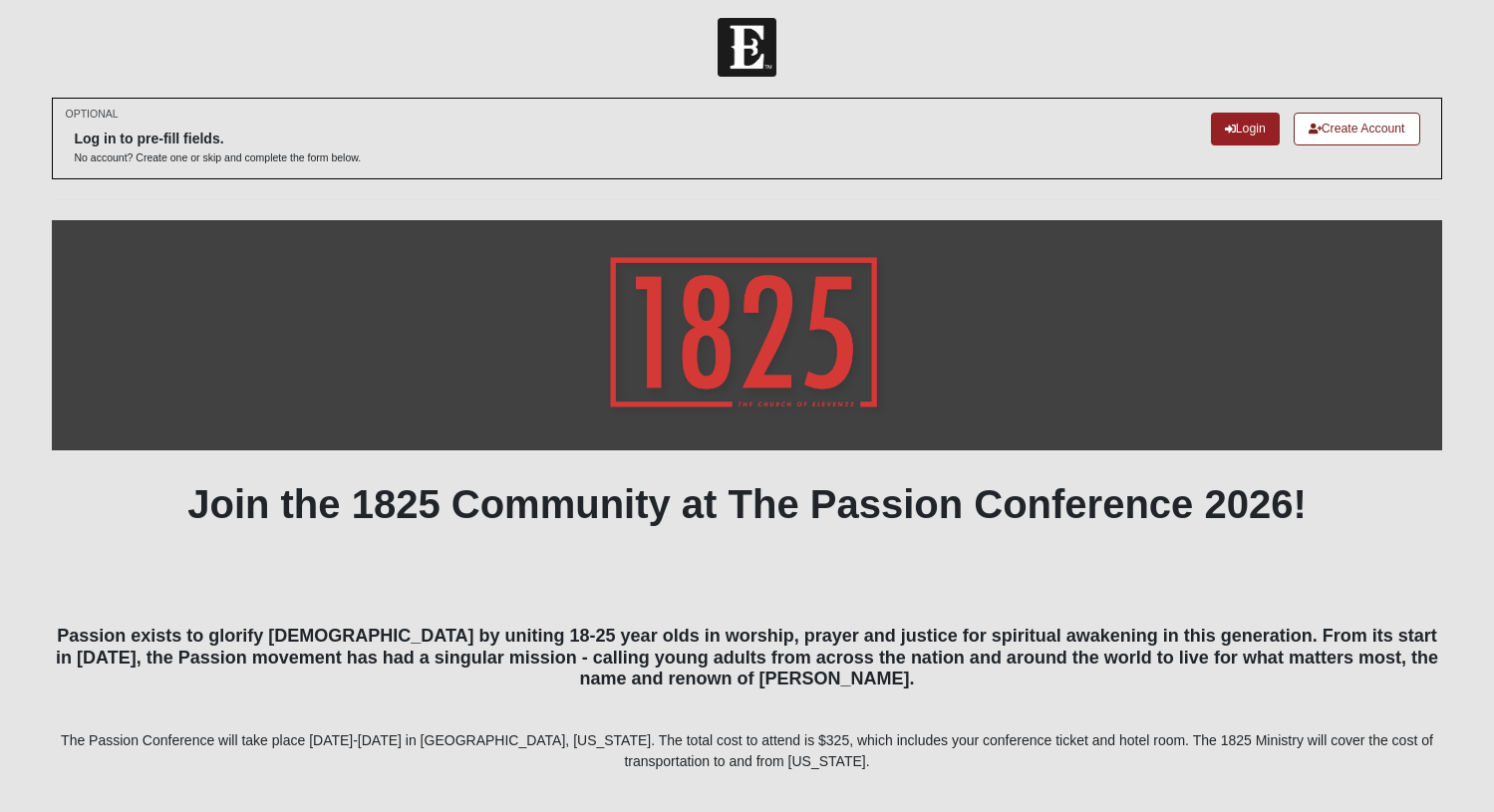 scroll, scrollTop: 10, scrollLeft: 0, axis: vertical 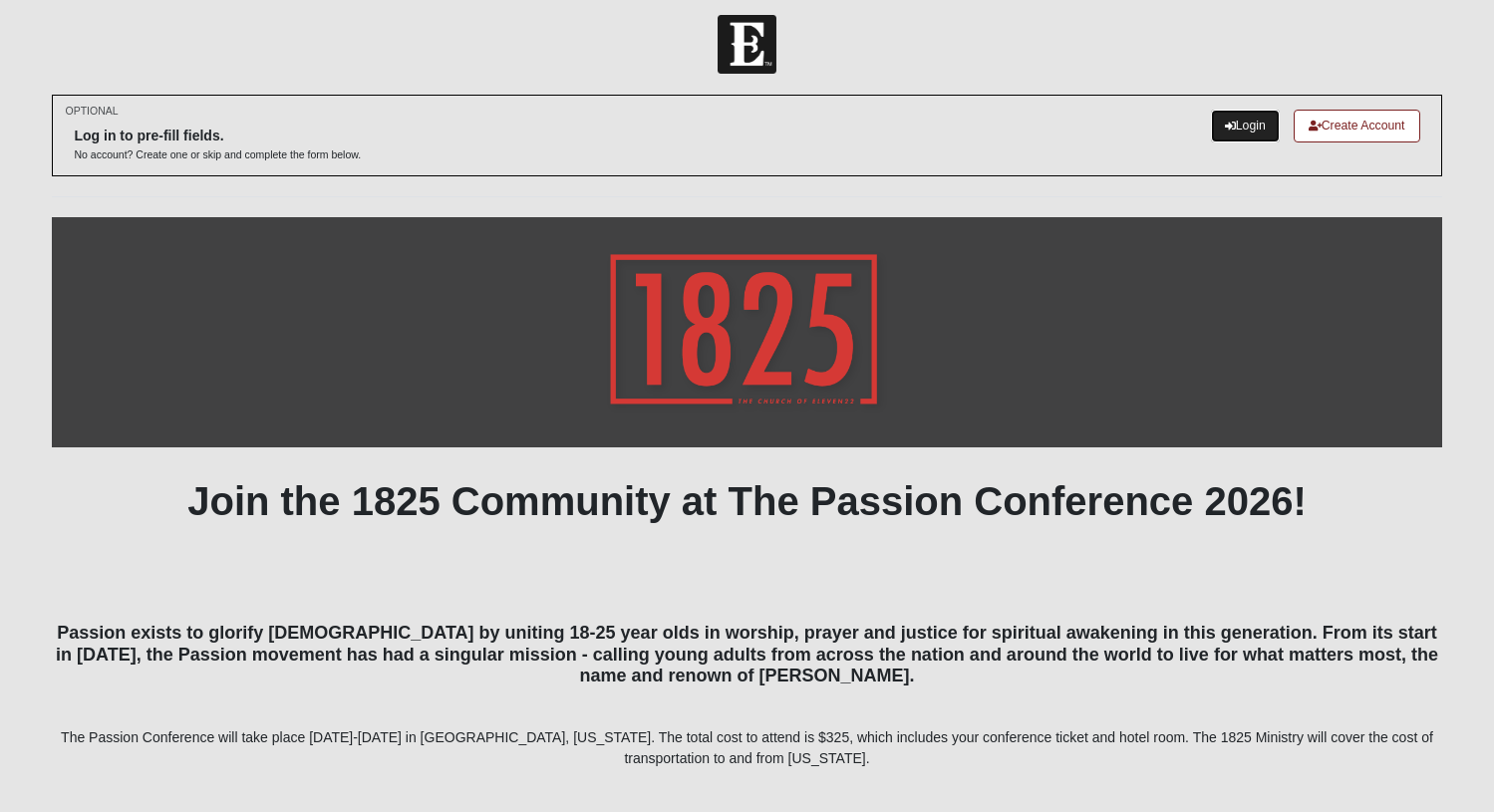 click on "Login" at bounding box center (1245, 126) 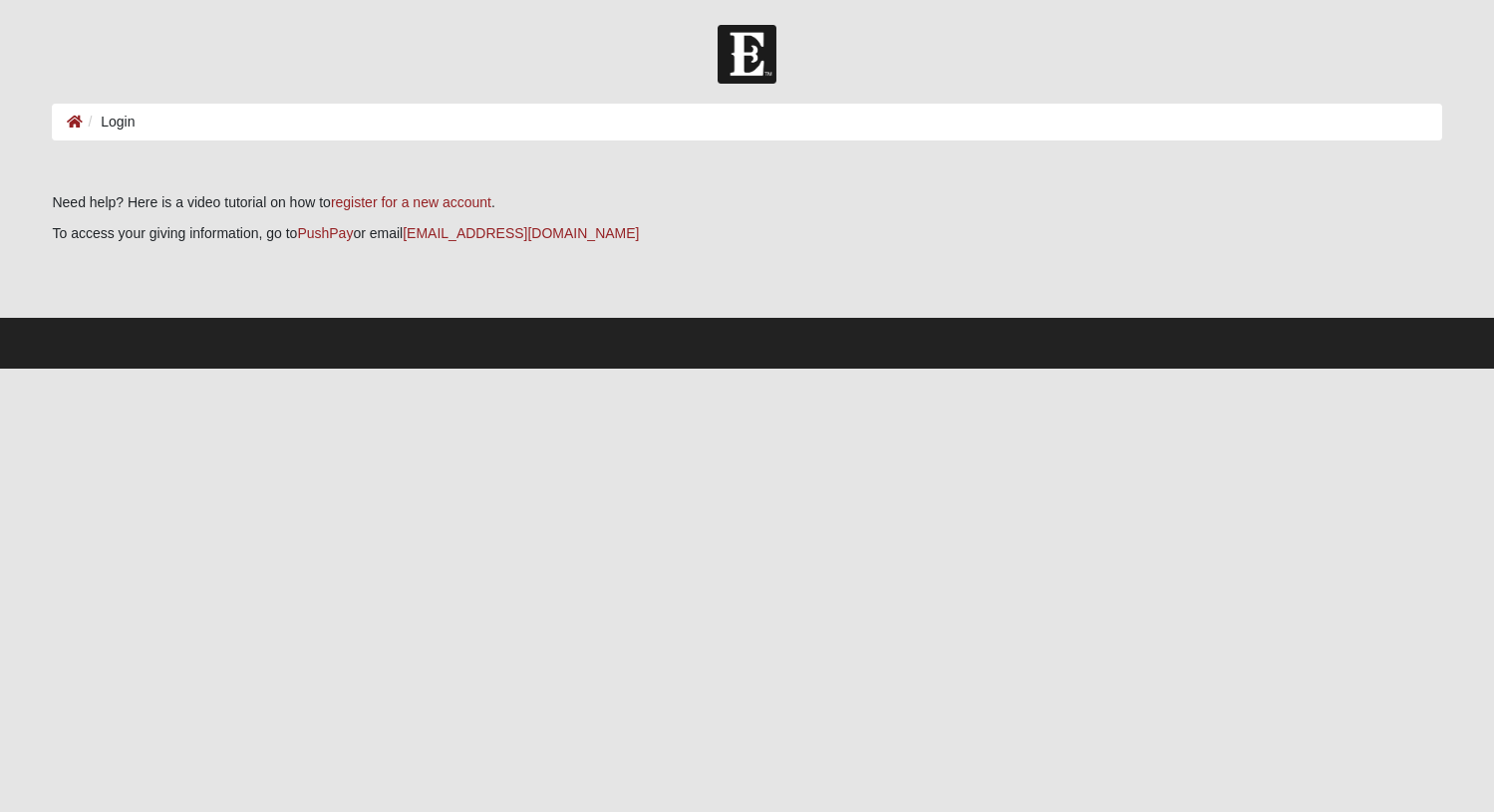 scroll, scrollTop: 0, scrollLeft: 0, axis: both 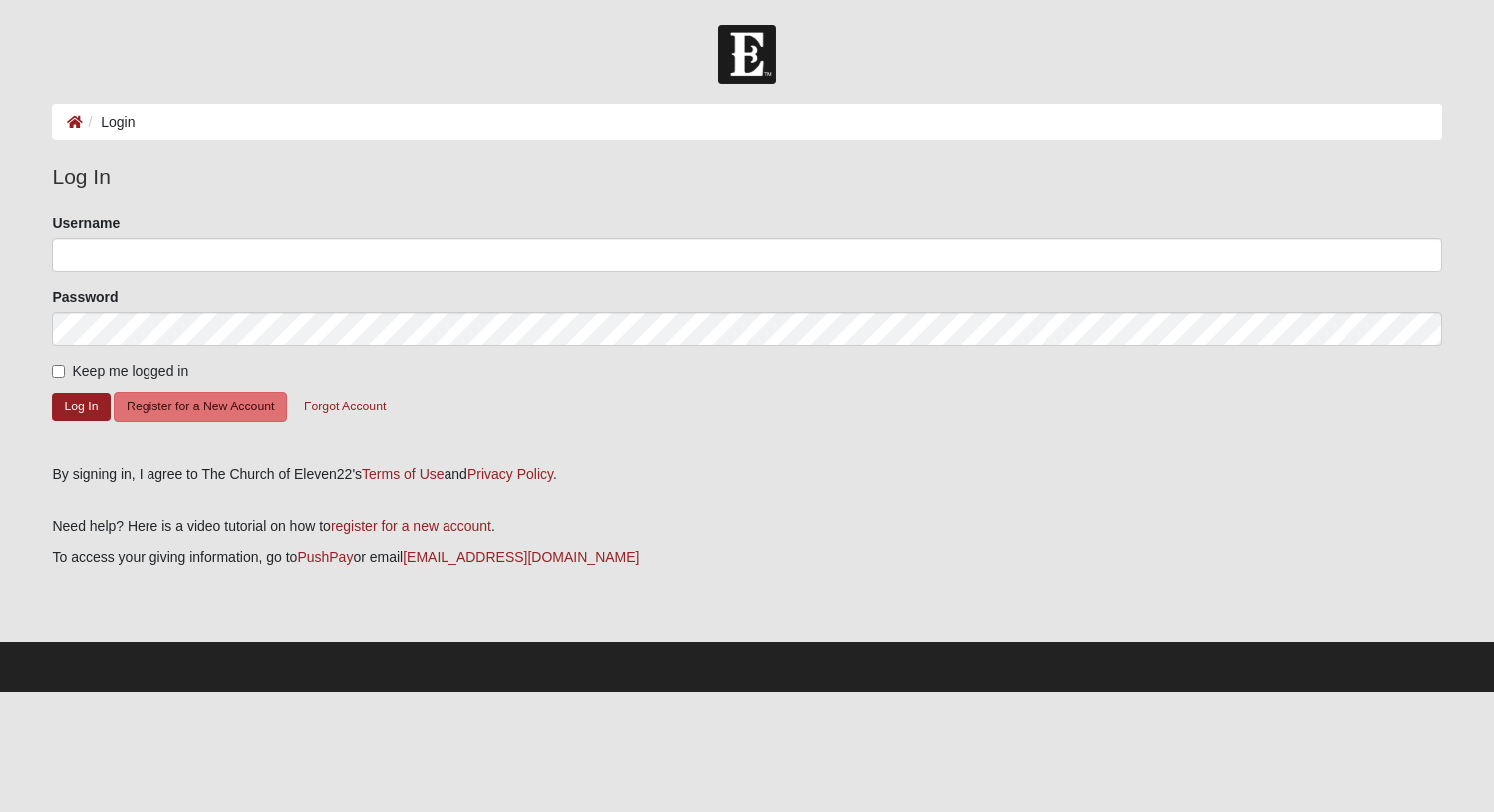 click on "Password" 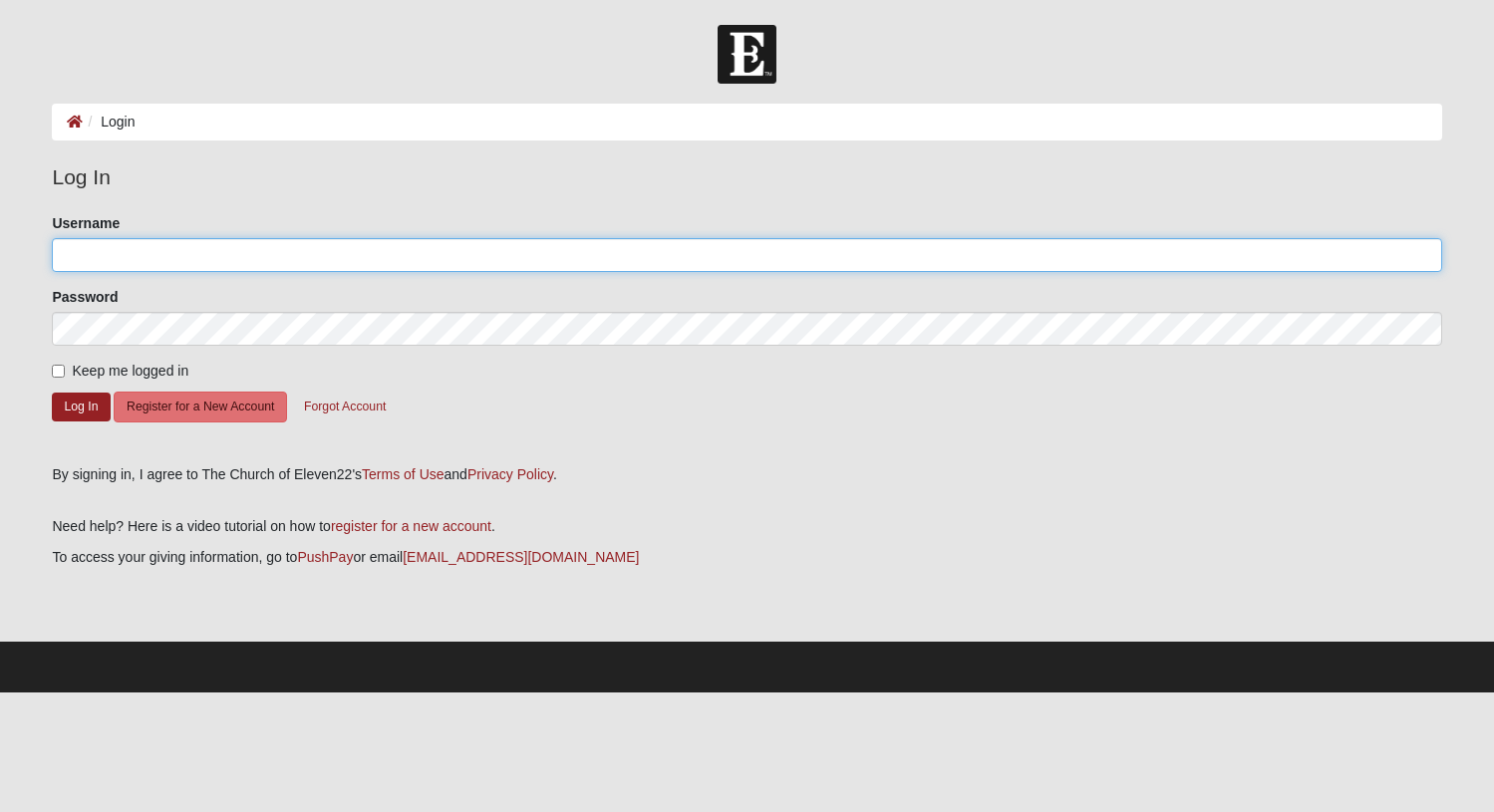 click on "Username" 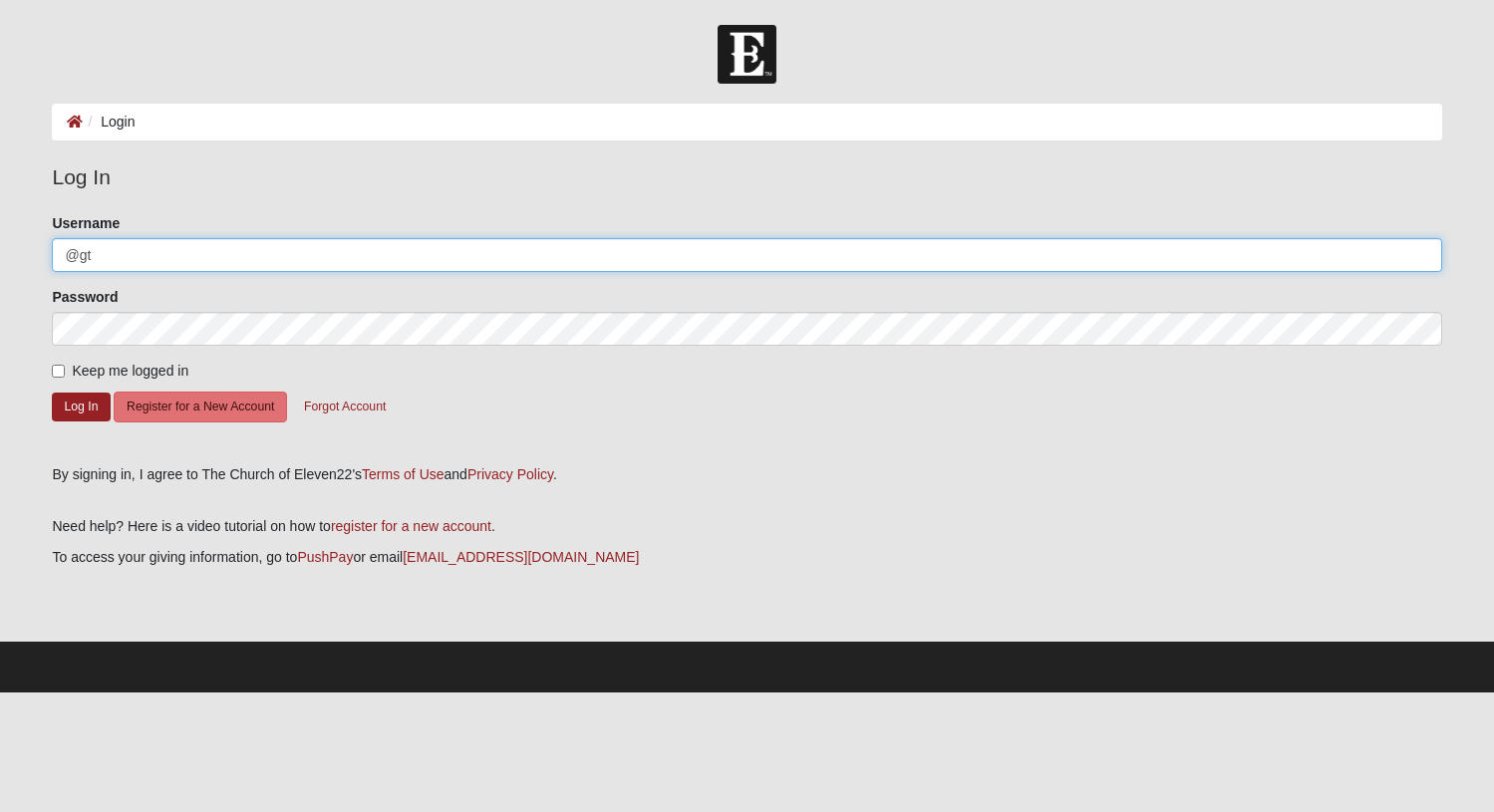 type on "@gt" 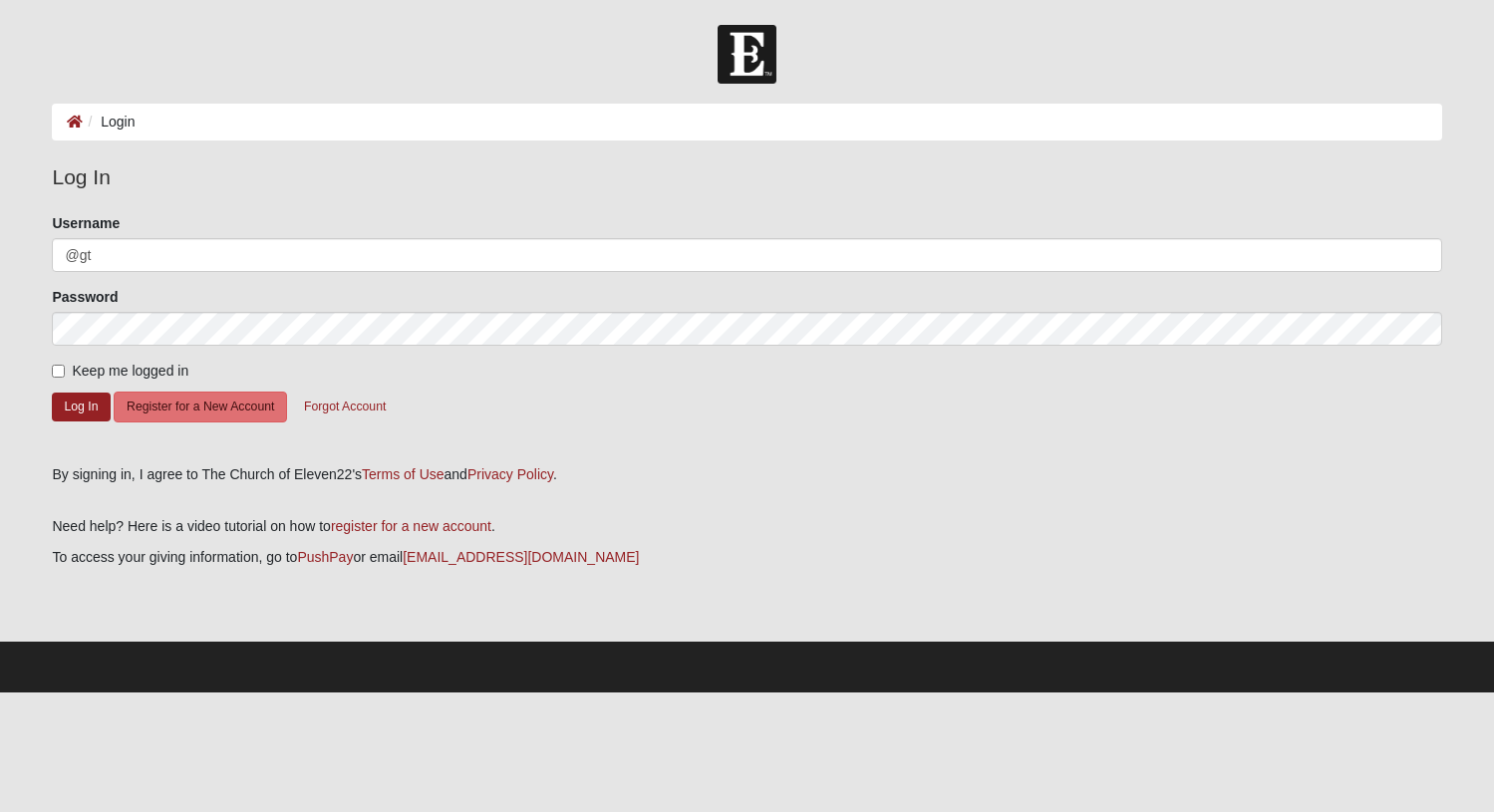 click on "Keep me logged in" at bounding box center [130, 371] 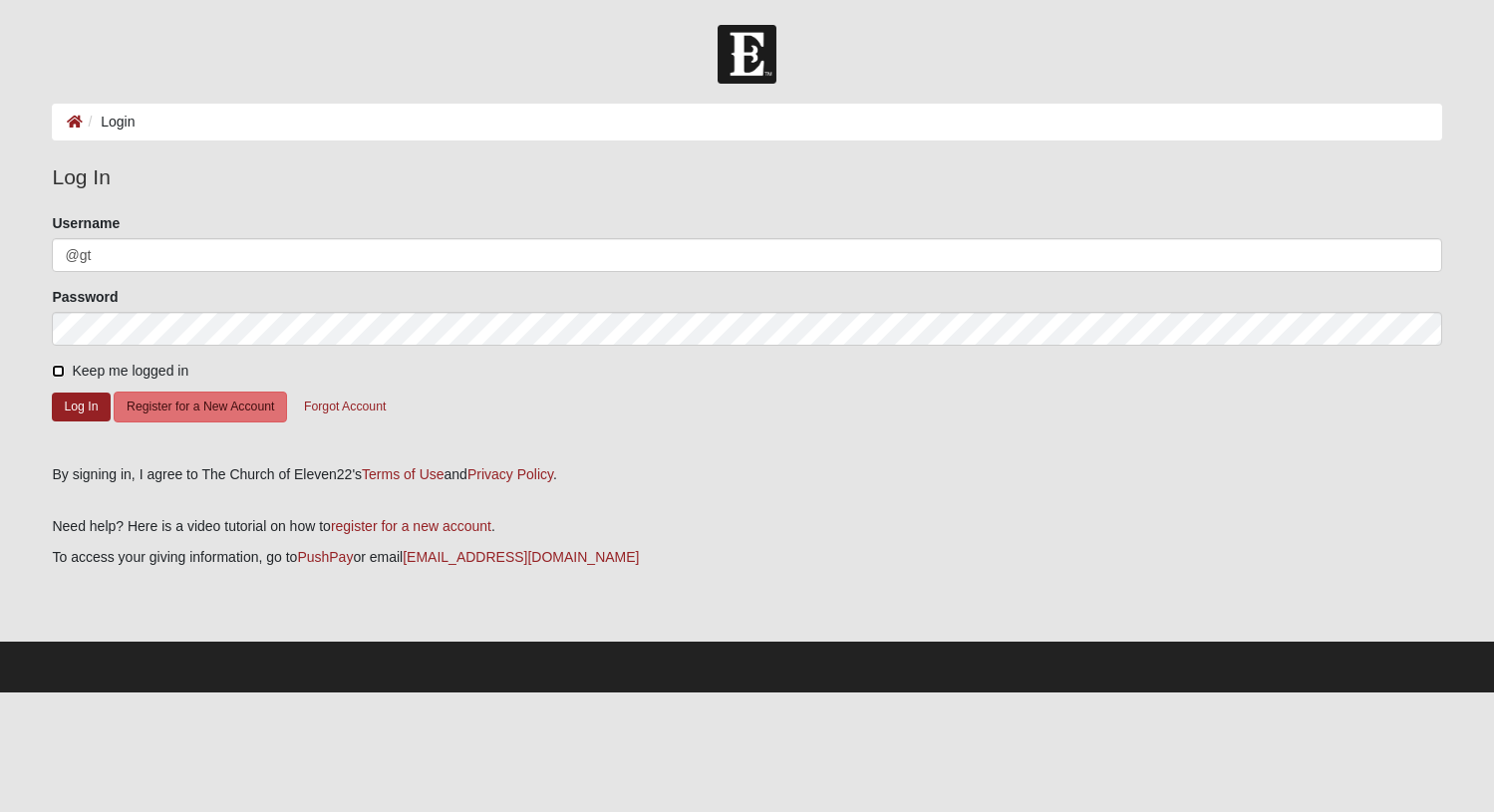 click on "Keep me logged in" at bounding box center (58, 371) 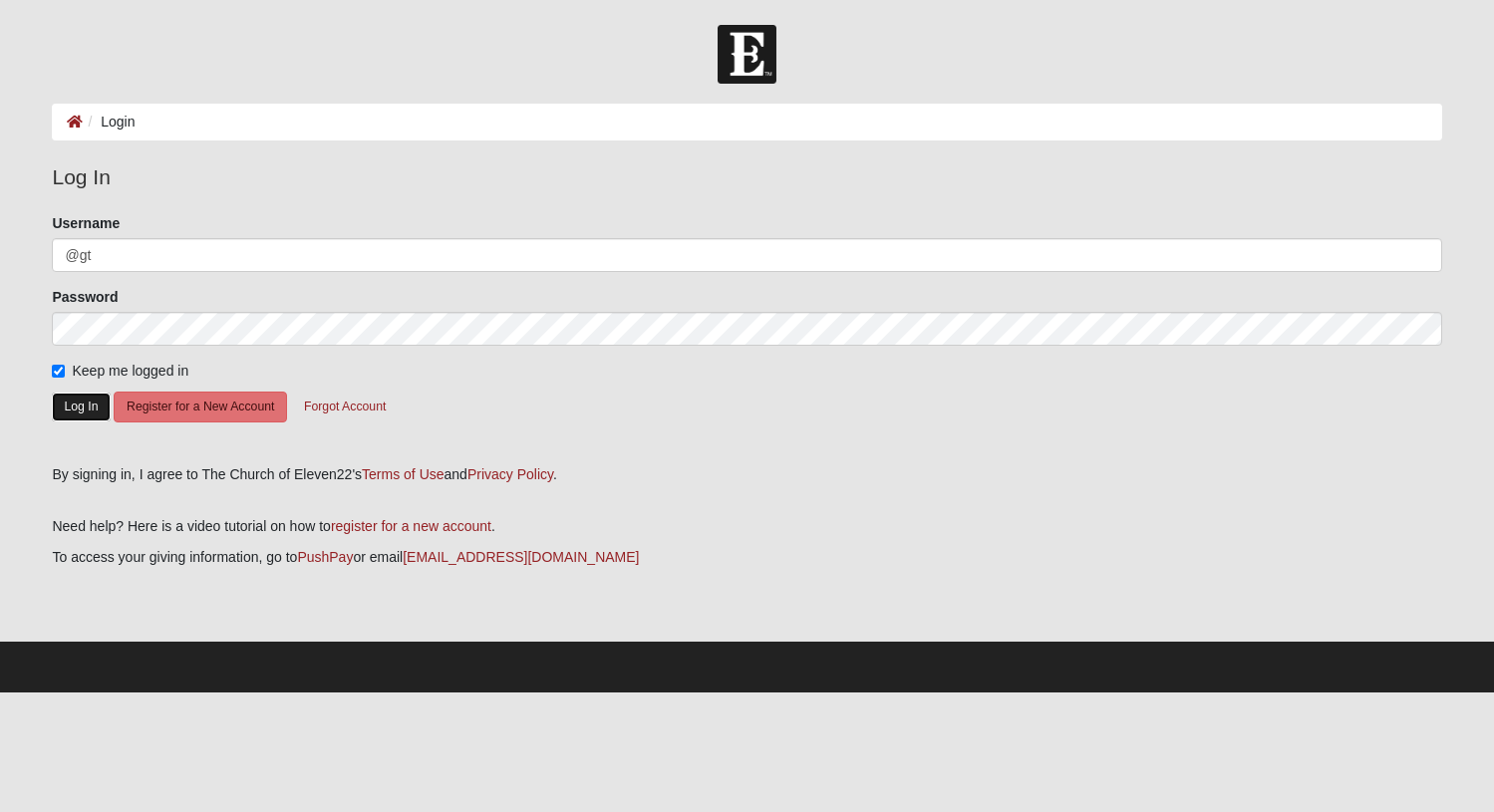click on "Log In" 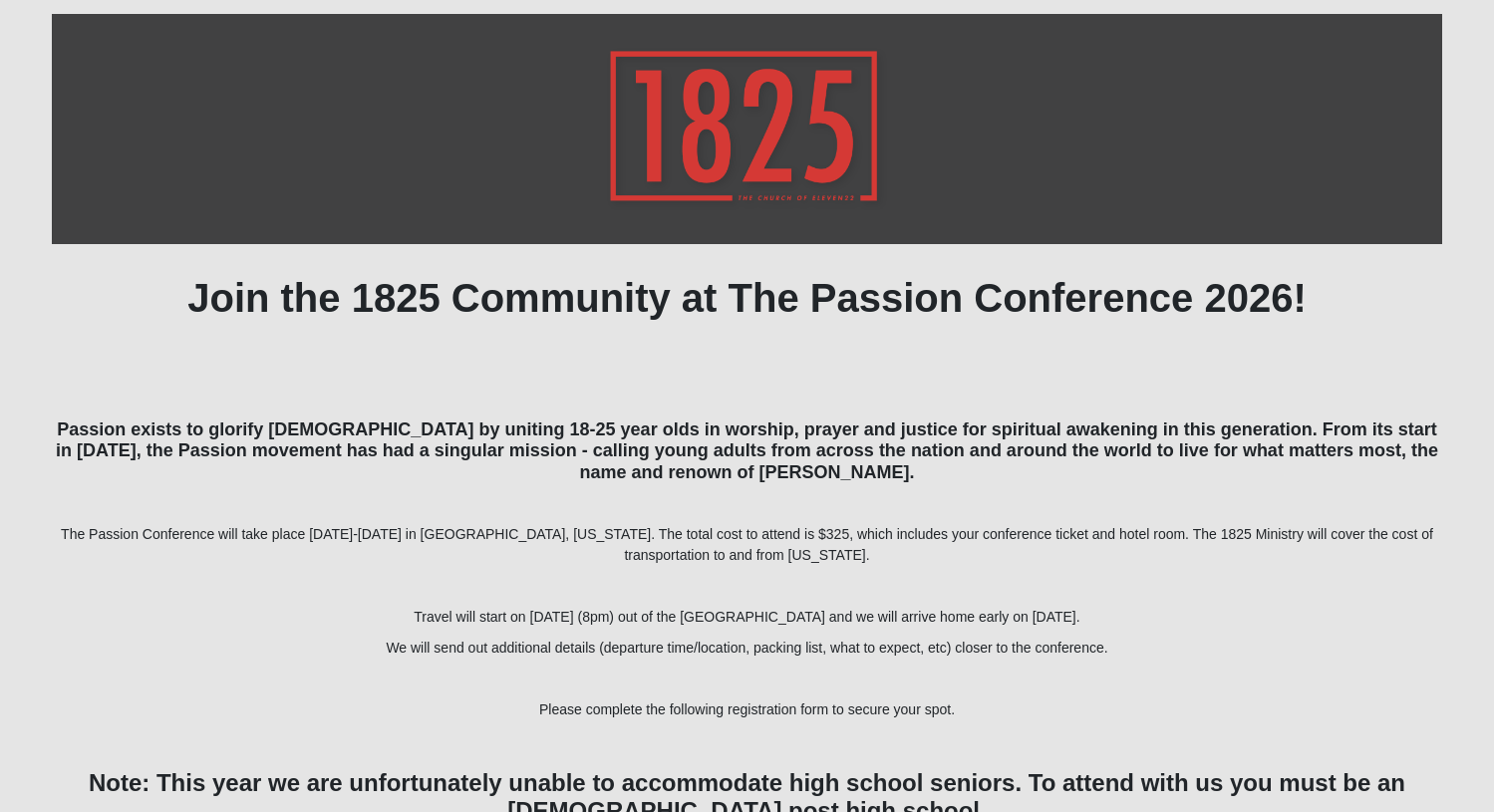 scroll, scrollTop: 226, scrollLeft: 0, axis: vertical 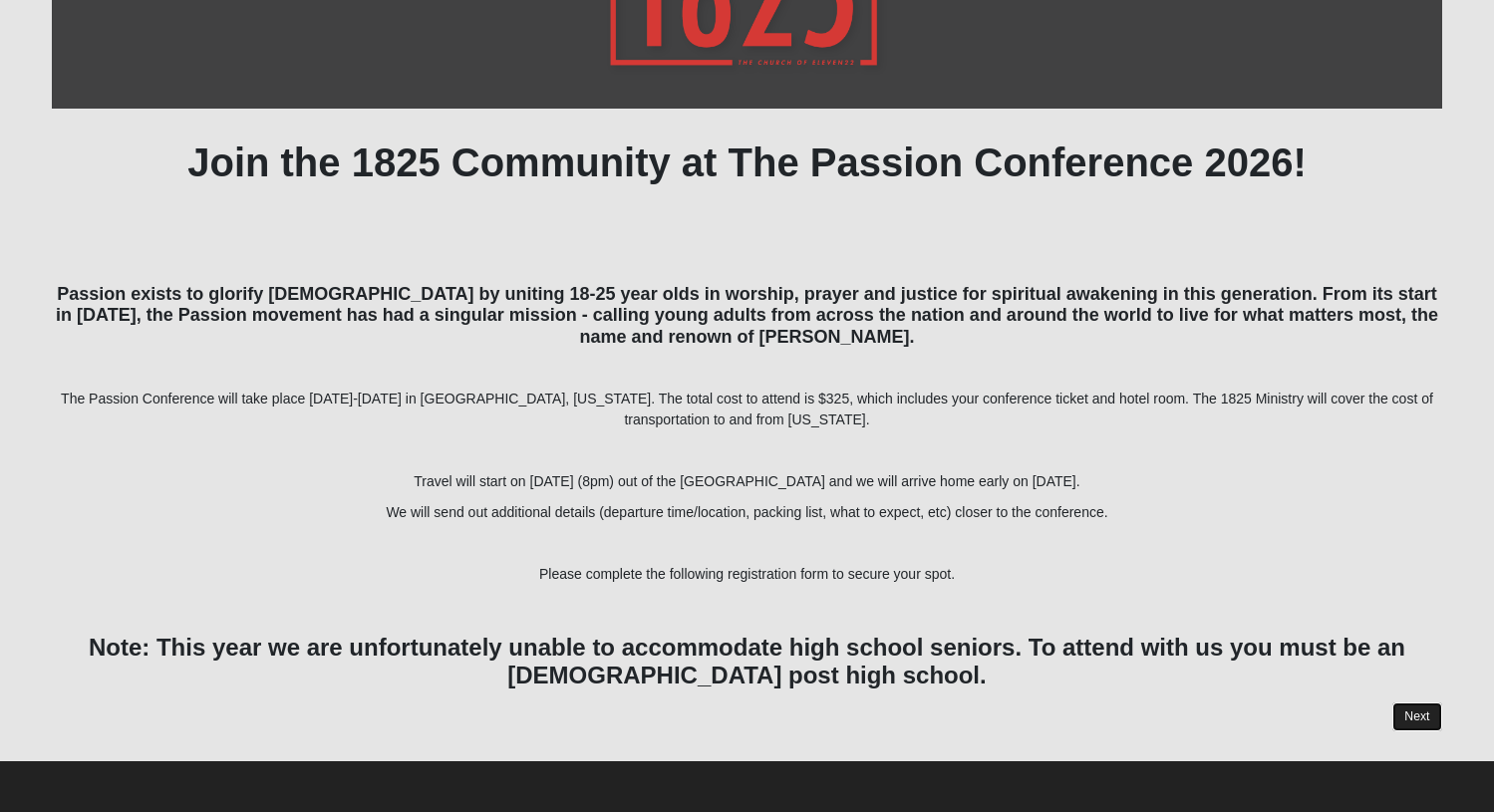 click on "Next" at bounding box center [1416, 716] 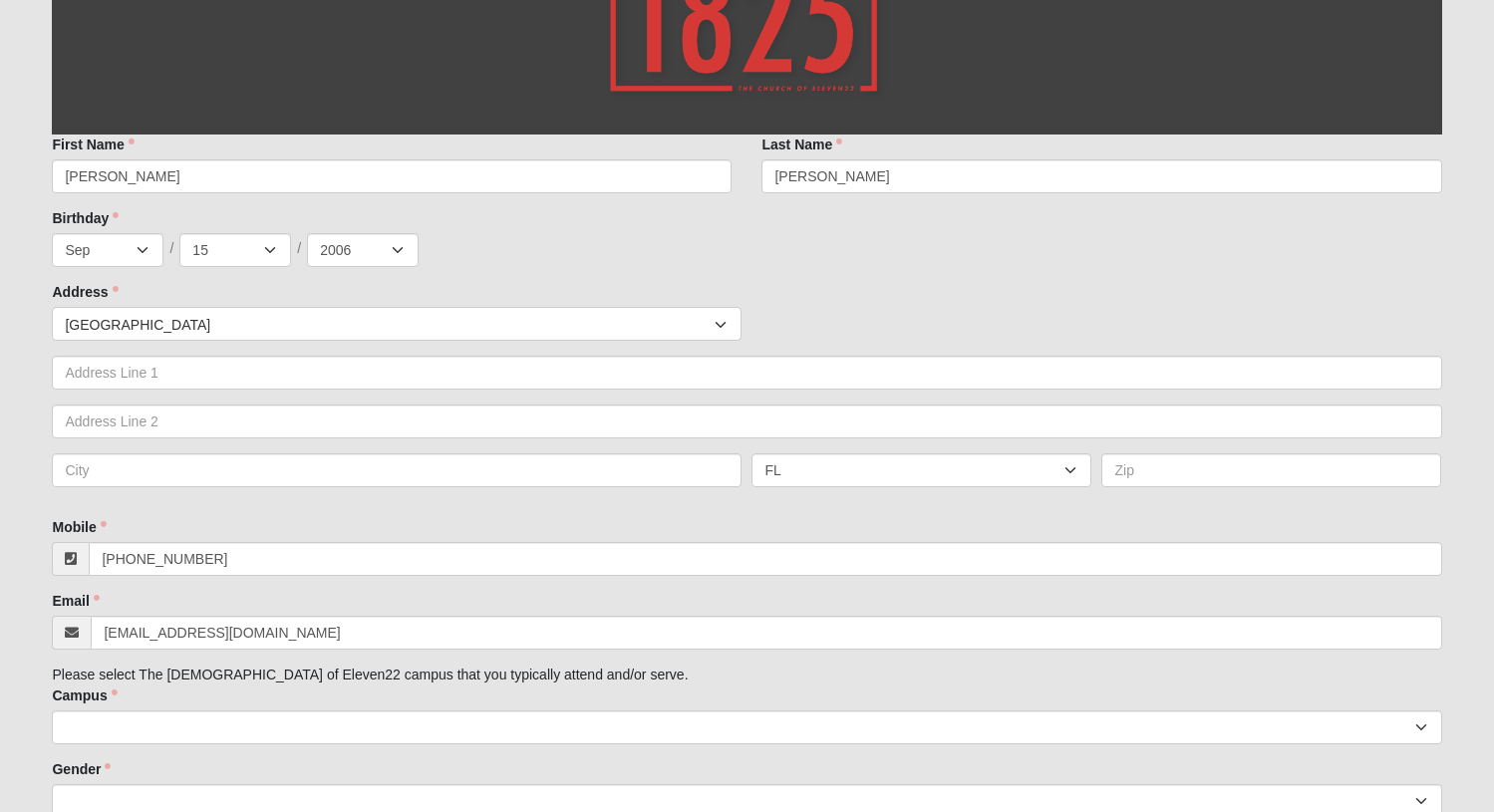 scroll, scrollTop: 495, scrollLeft: 0, axis: vertical 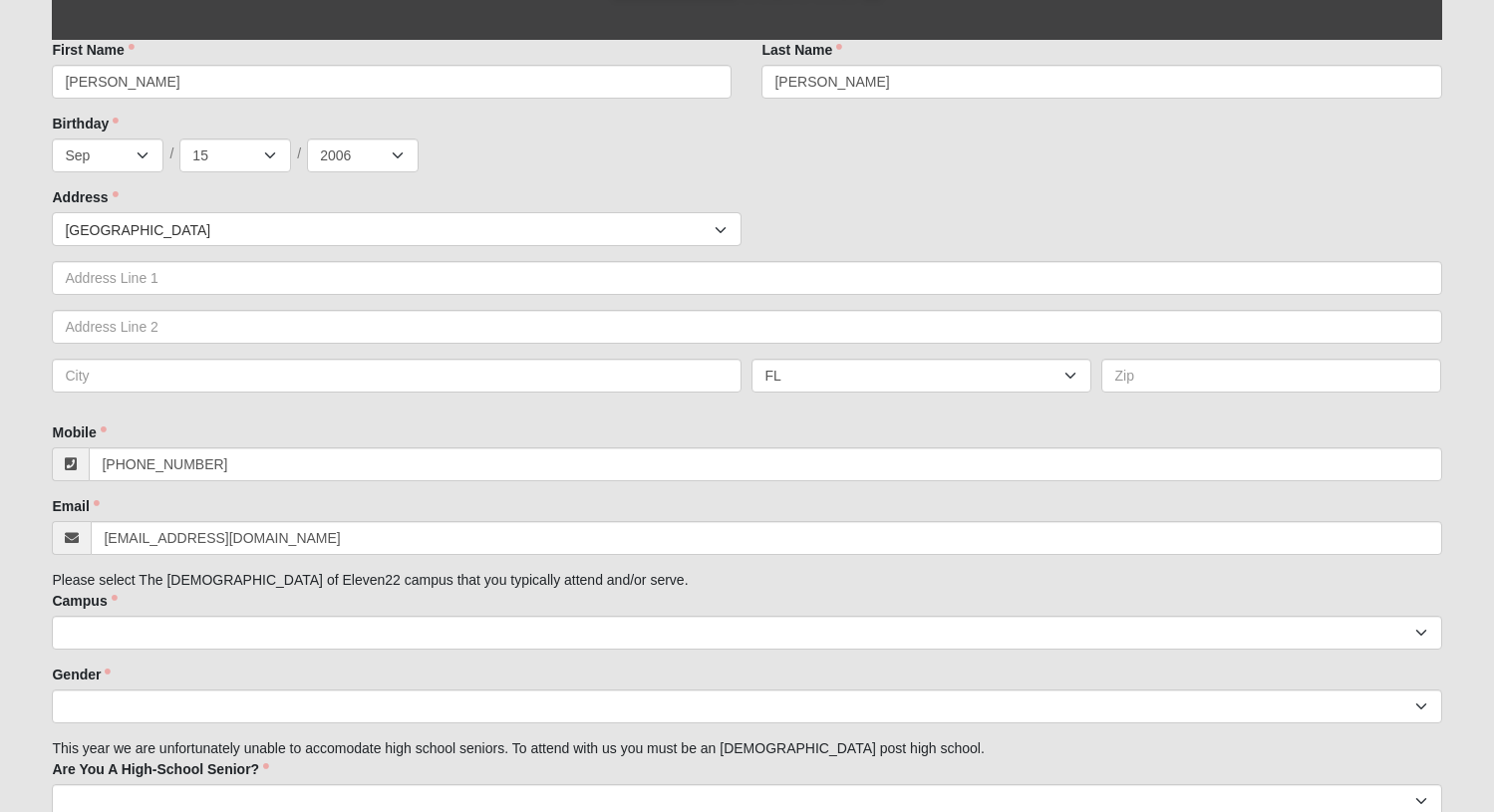 click on "Countries
United States
------------------------
Afghanistan
Aland Islands
Albania
Algeria
American Samoa
Andorra
Angola
Anguilla
Antarctica
Antigua and Barbuda
Argentina
Armenia
Aruba
Australia
Austria
Azerbaijan
Bahamas
Bahrain
Bangladesh
Barbados
Belarus
Belgium
Belize
Benin
Bermuda
Bhutan
Bolivia
Bonaire, Saint Eustatius and Saba
Bosnia and Herzegovina
Botswana
Bouvet Island
Brazil
British Indian Ocean Territory
British Virgin Islands
Brunei
Bulgaria
Burkina Faso
Burundi
Cambodia
Cameroon
Canada" at bounding box center (747, 310) 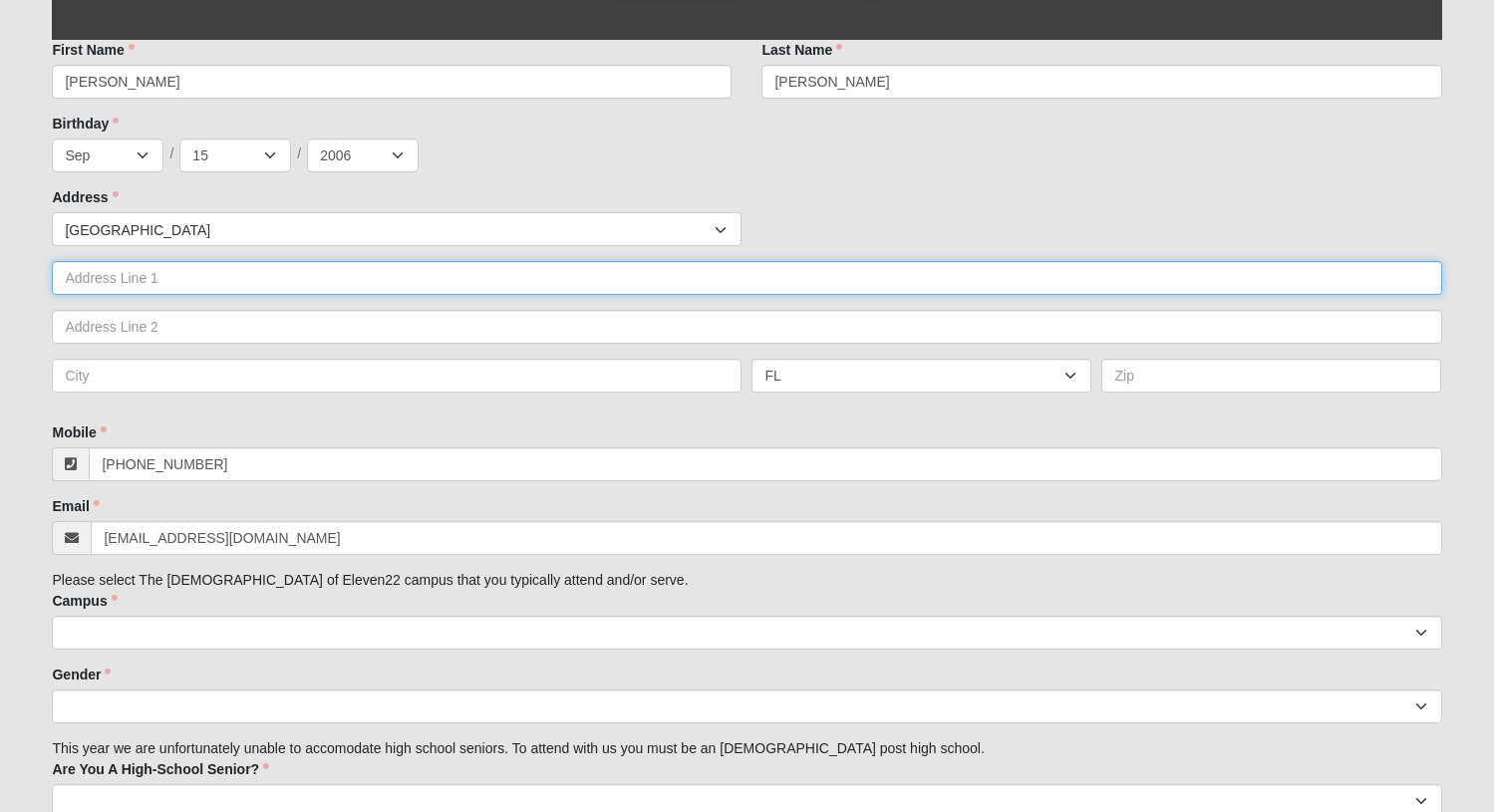 click at bounding box center (747, 278) 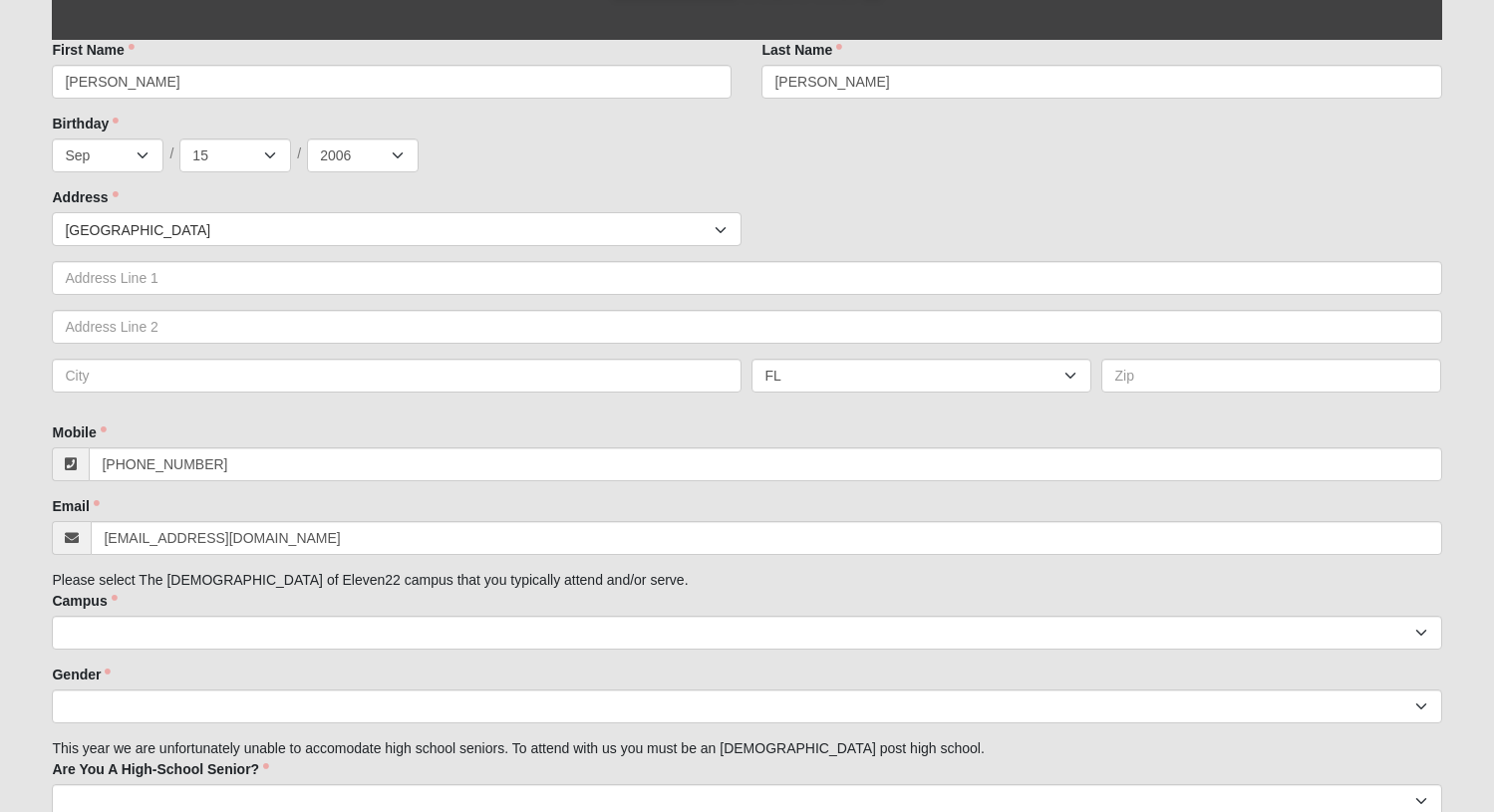 click on "Campus
Arlington
Baymeadows
Eleven22 Online
Fleming Island
Jesup
Mandarin
North Jax
Orange Park
Outpost
Palatka (Coming Soon)
Ponte Vedra
San Pablo
St. Johns
St. Augustine (Coming Soon)
Wildlight
NONE
Campus is required." at bounding box center (747, 620) 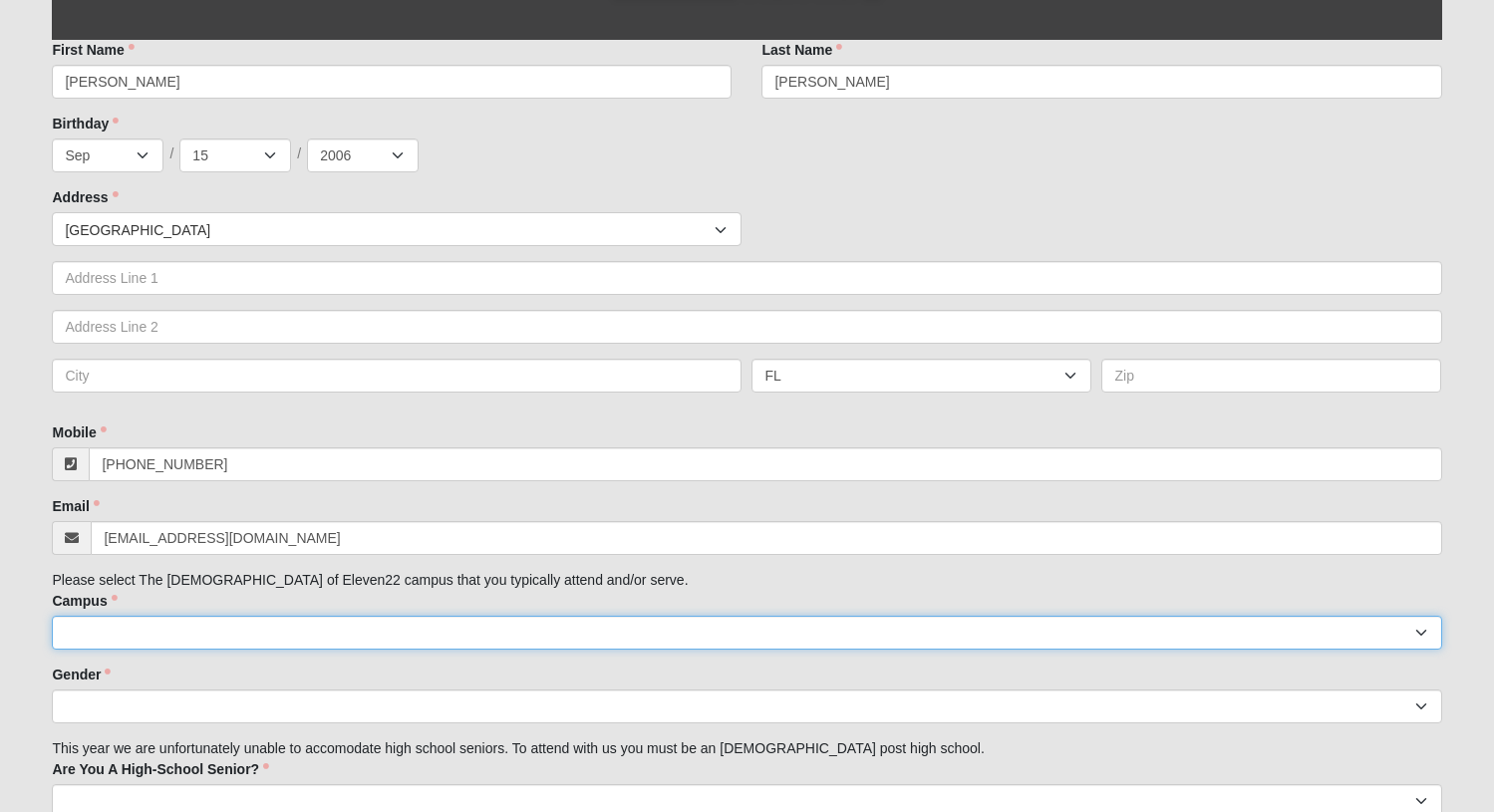 click on "Arlington
Baymeadows
Eleven22 Online
Fleming Island
Jesup
Mandarin
North Jax
Orange Park
Outpost
Palatka (Coming Soon)
Ponte Vedra
San Pablo
St. Johns
St. Augustine (Coming Soon)
Wildlight
NONE" at bounding box center [747, 633] 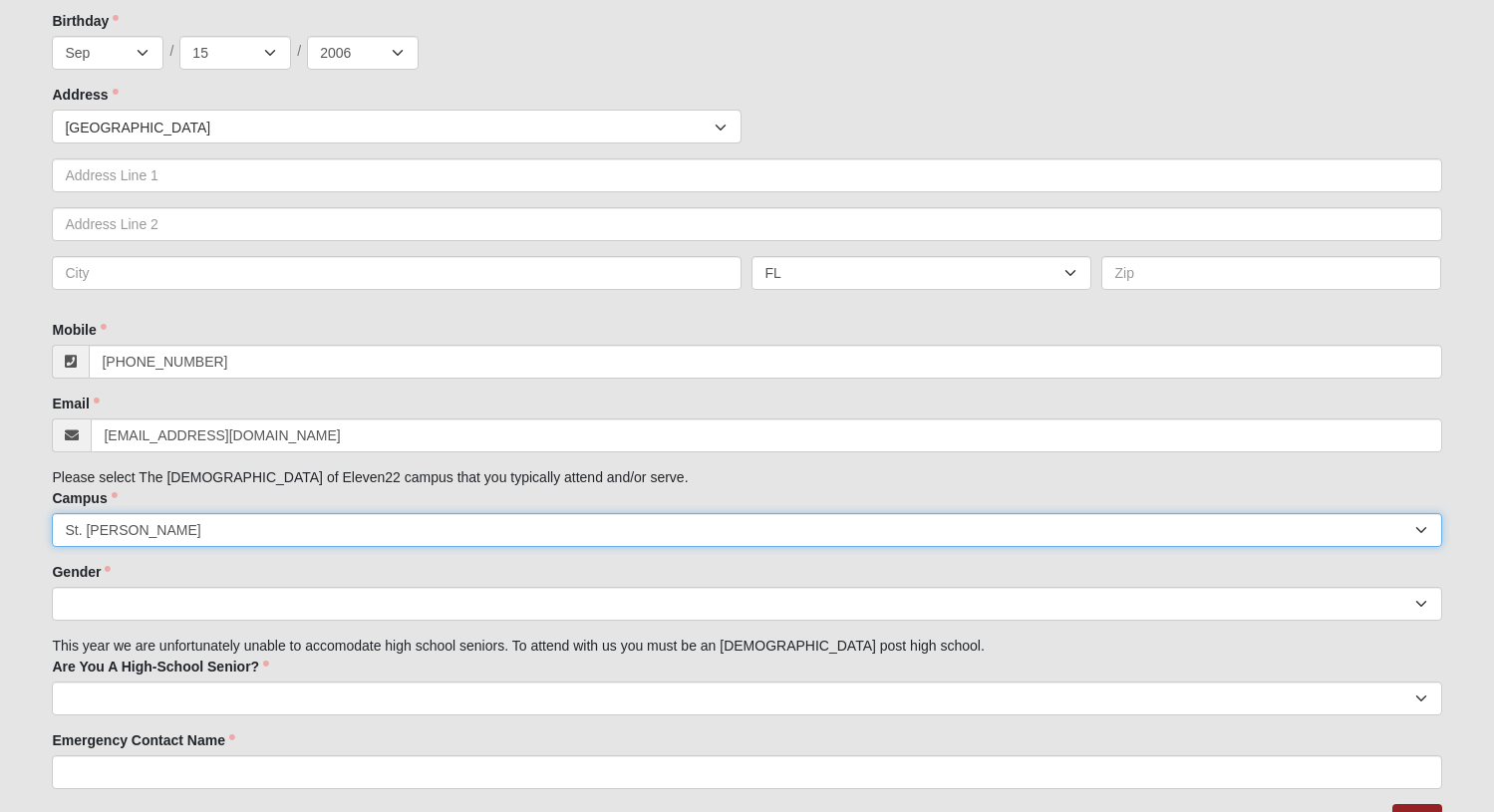 scroll, scrollTop: 602, scrollLeft: 0, axis: vertical 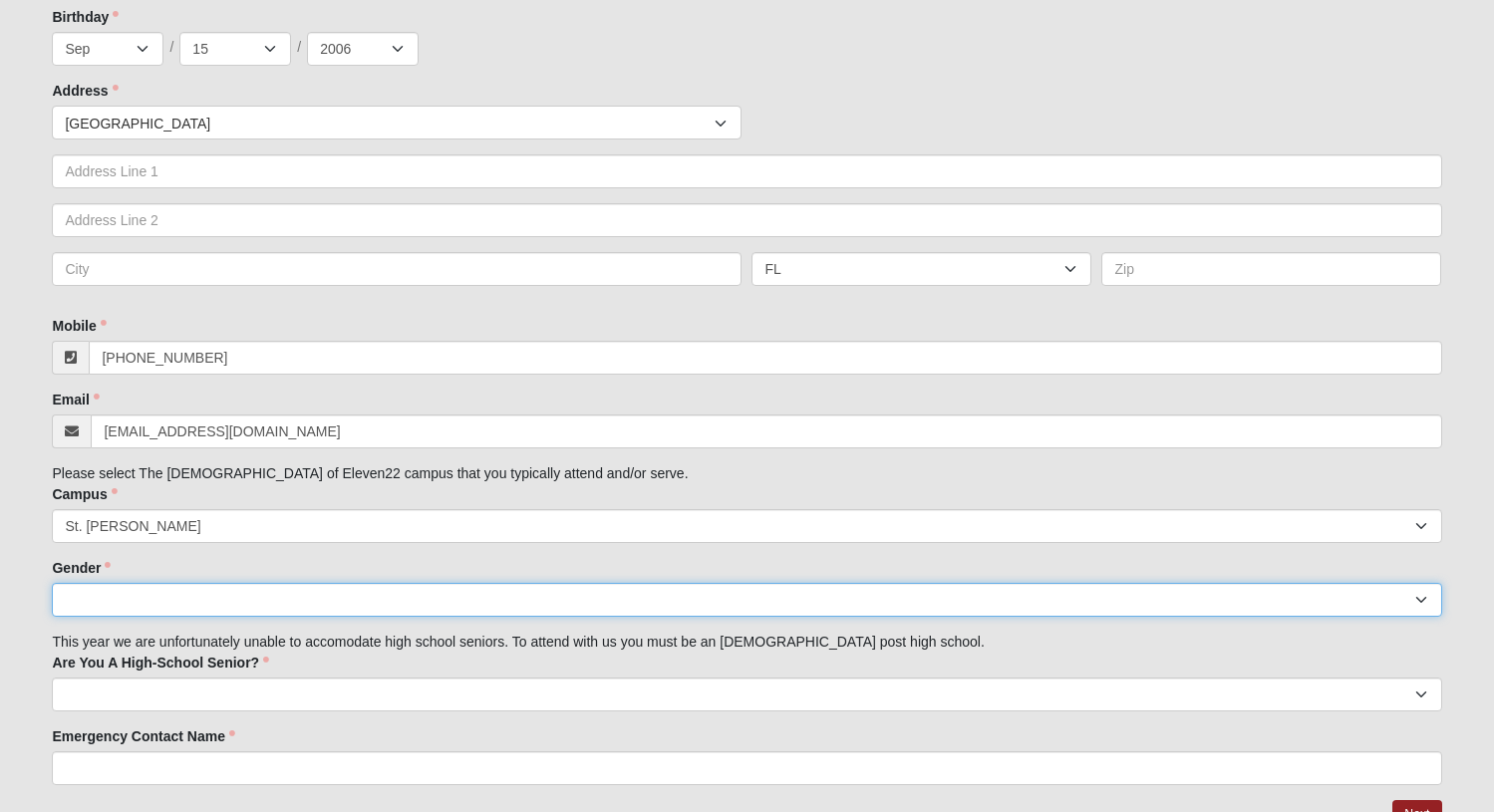 click on "Male
Female" at bounding box center (747, 600) 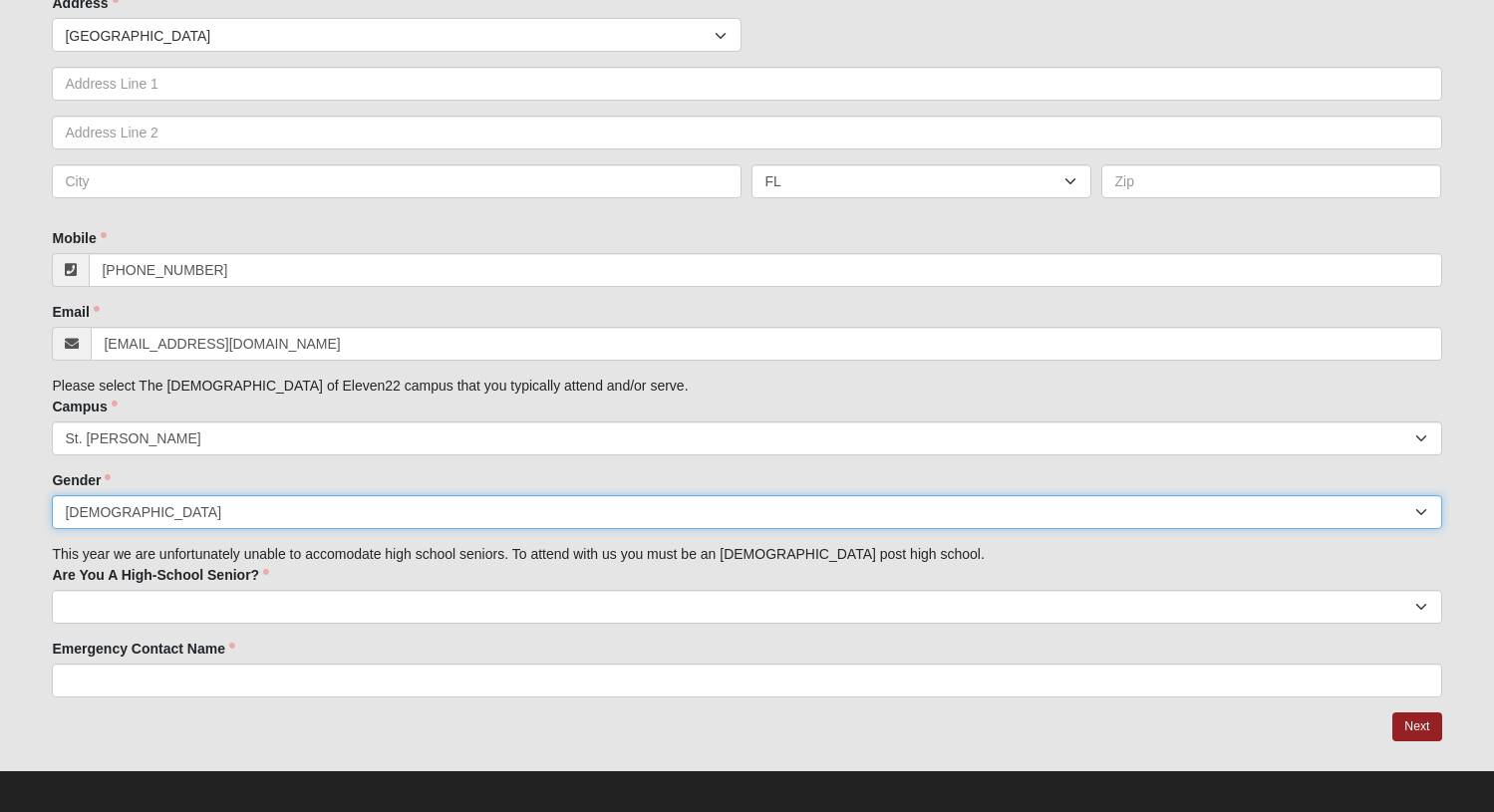 scroll, scrollTop: 699, scrollLeft: 0, axis: vertical 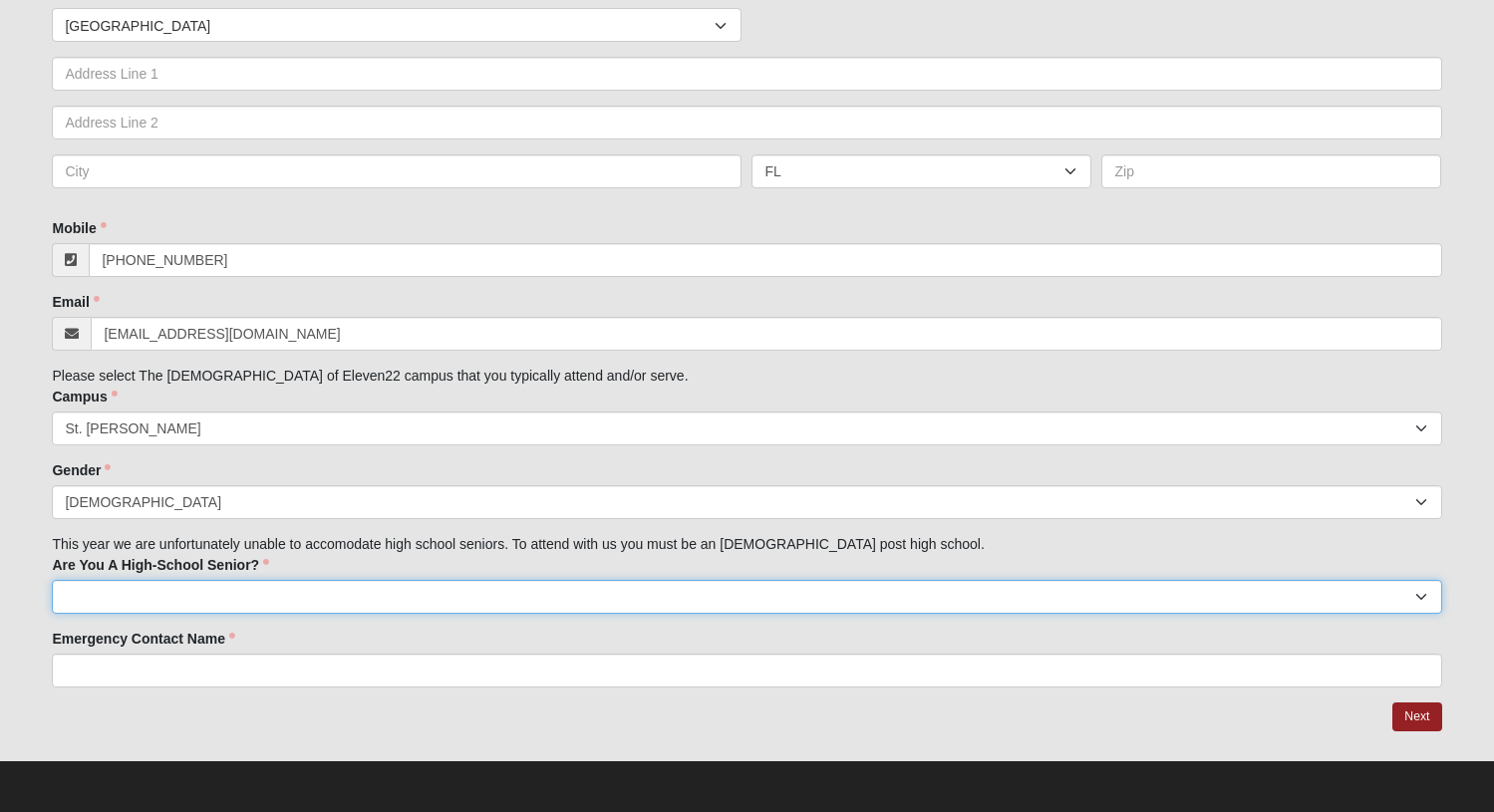 click on "Yes
No" at bounding box center (747, 597) 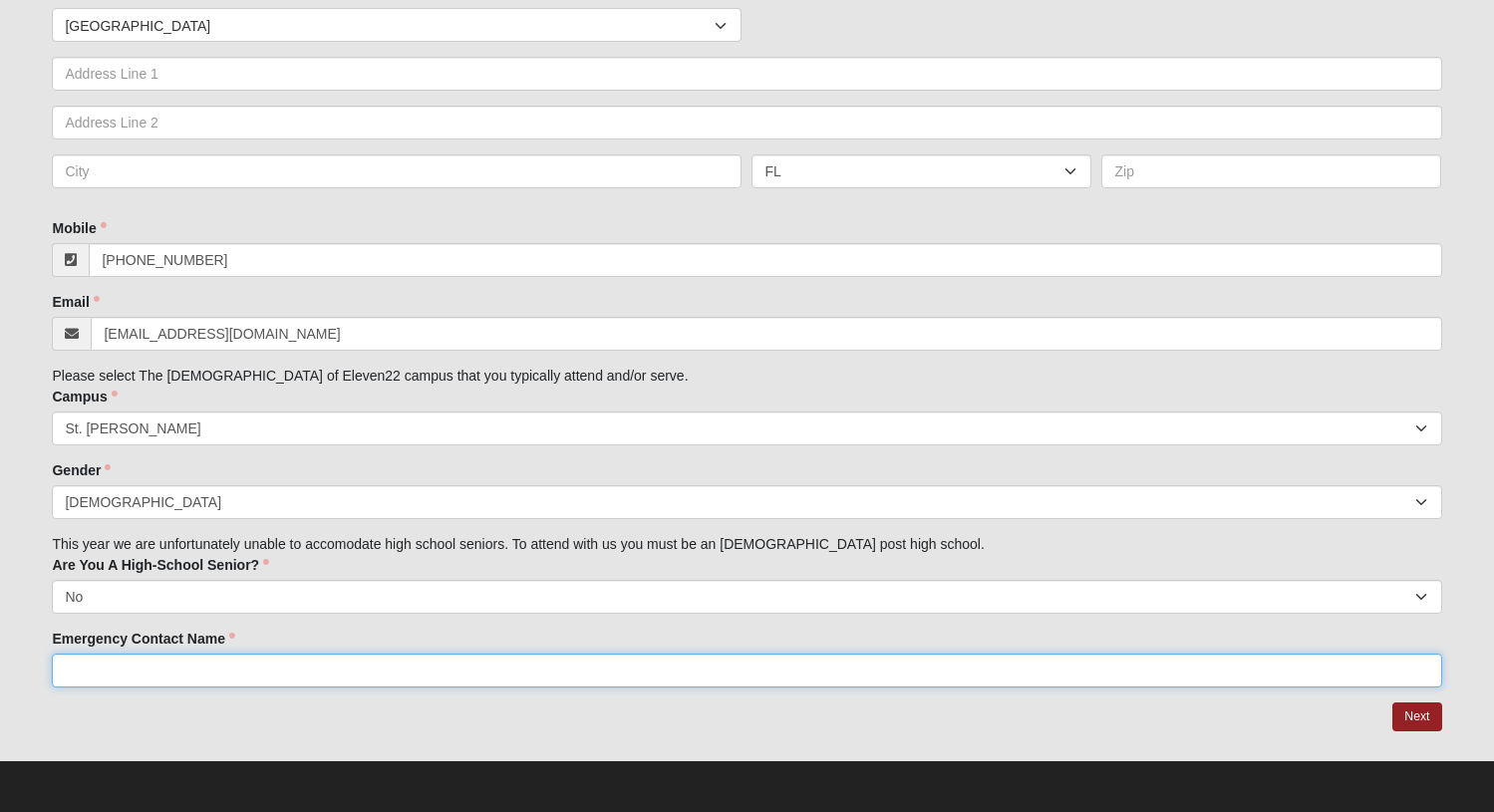 click on "Emergency Contact Name" at bounding box center [747, 671] 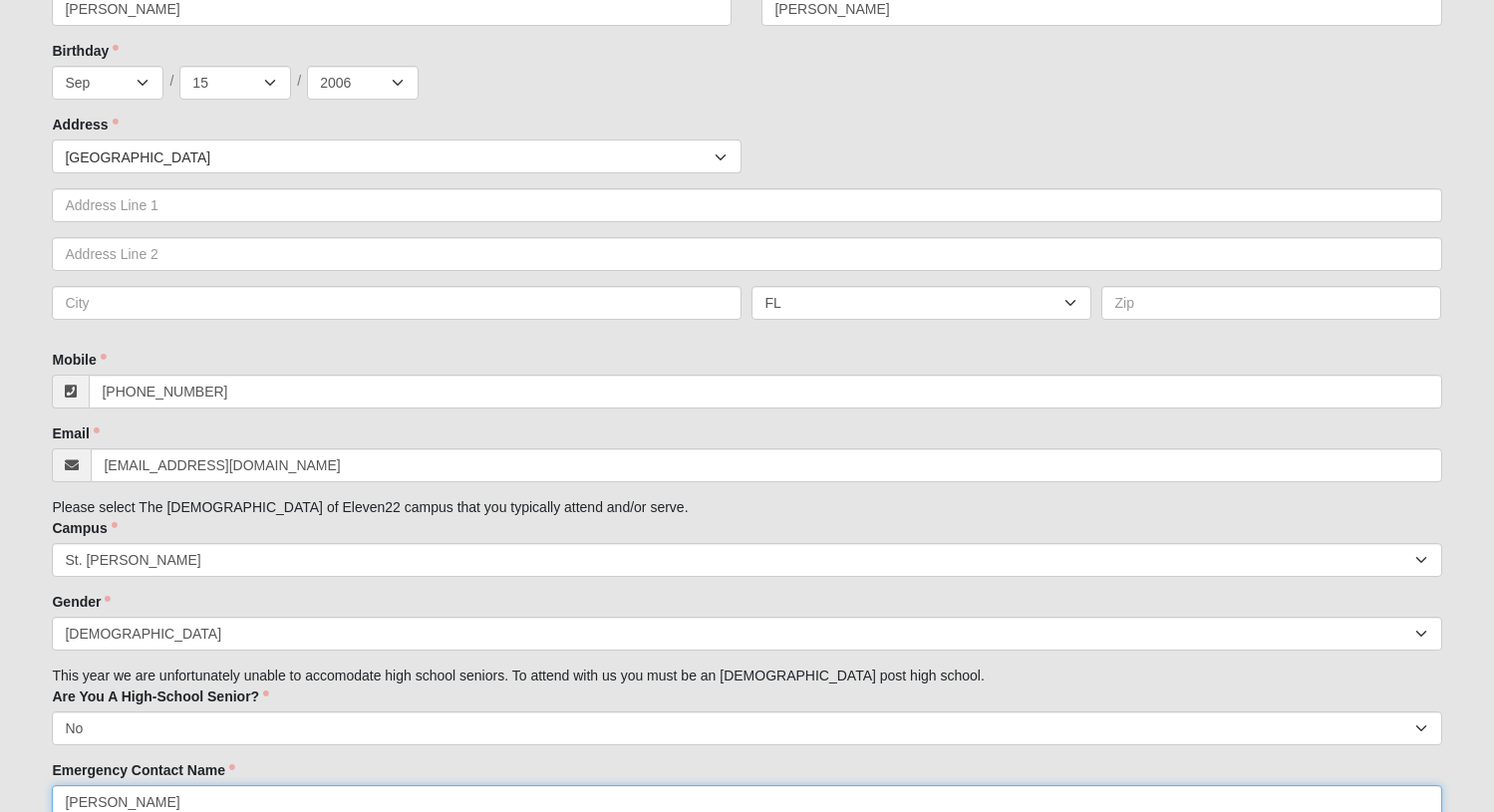 scroll, scrollTop: 545, scrollLeft: 0, axis: vertical 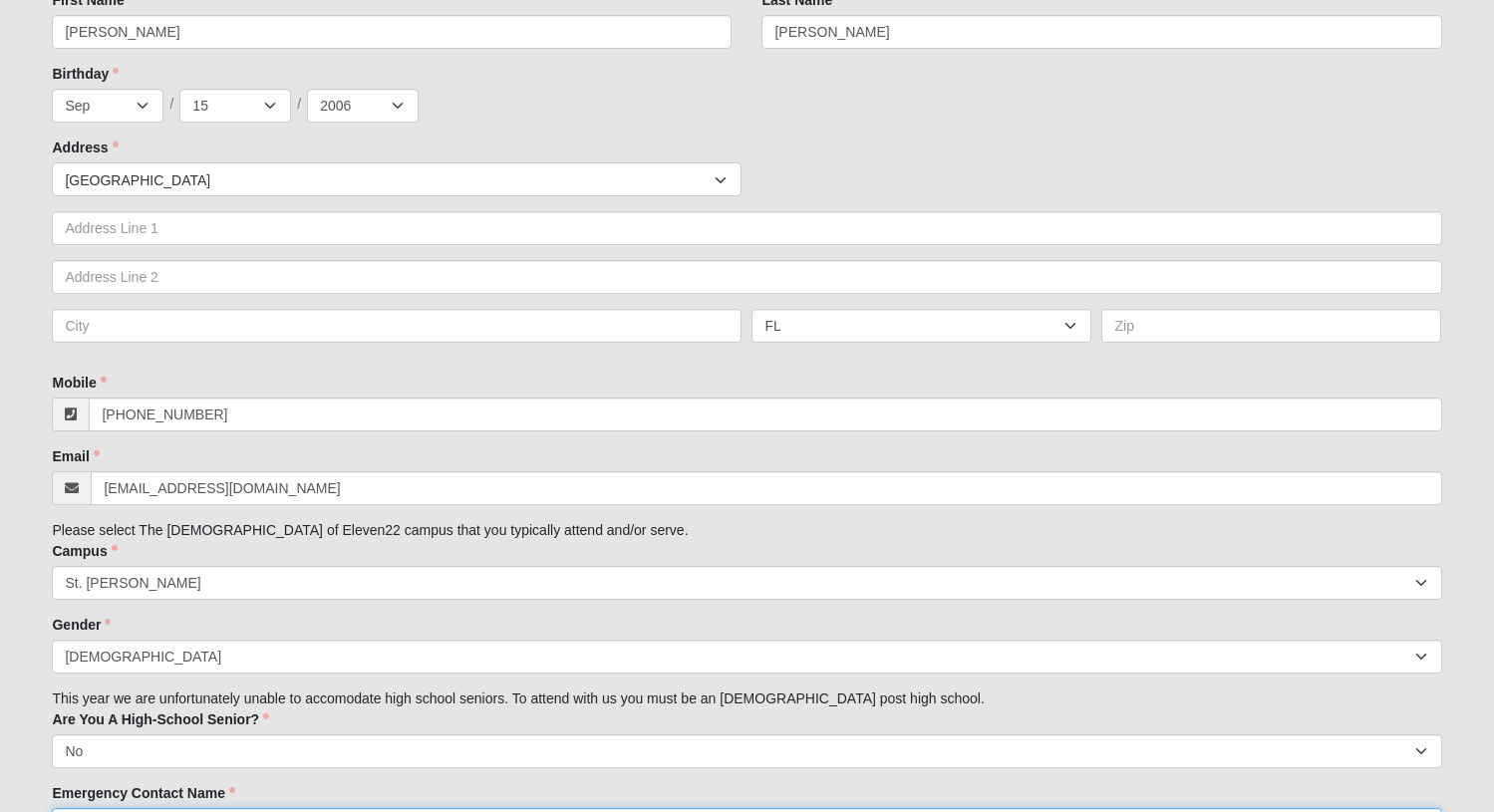 type on "Martha Thomas" 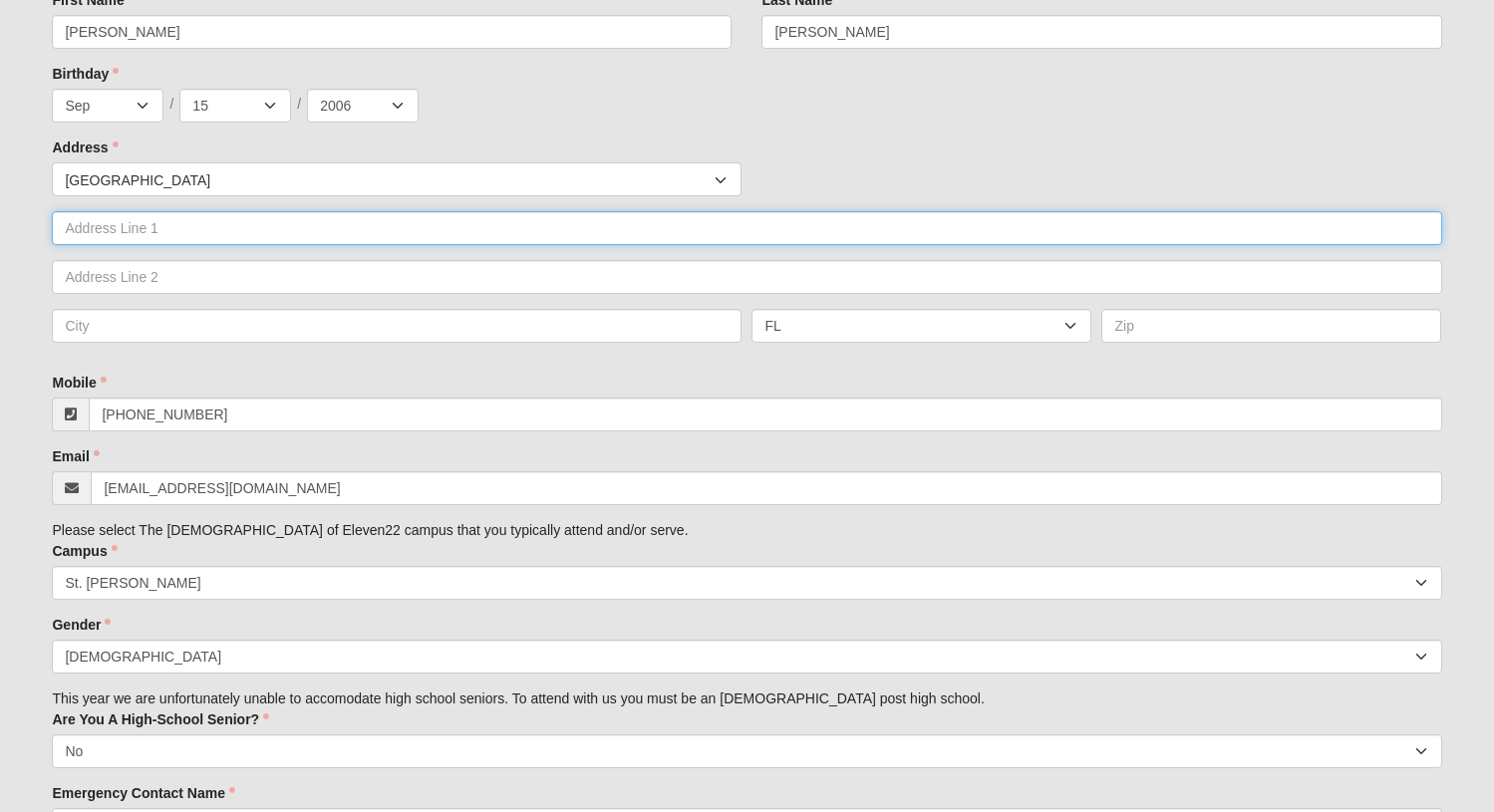 click at bounding box center [747, 228] 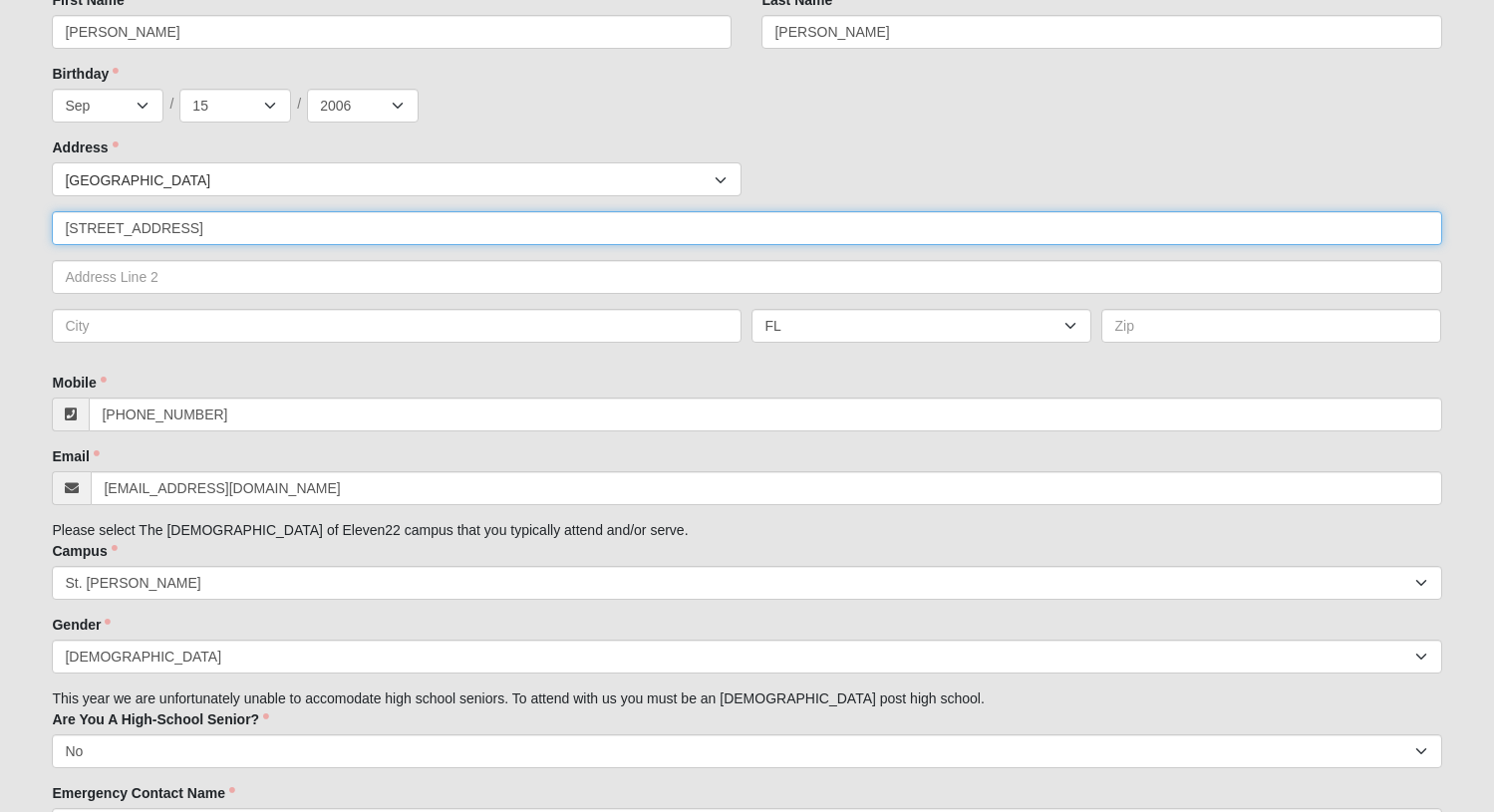 type on "145 Country Fern Dr" 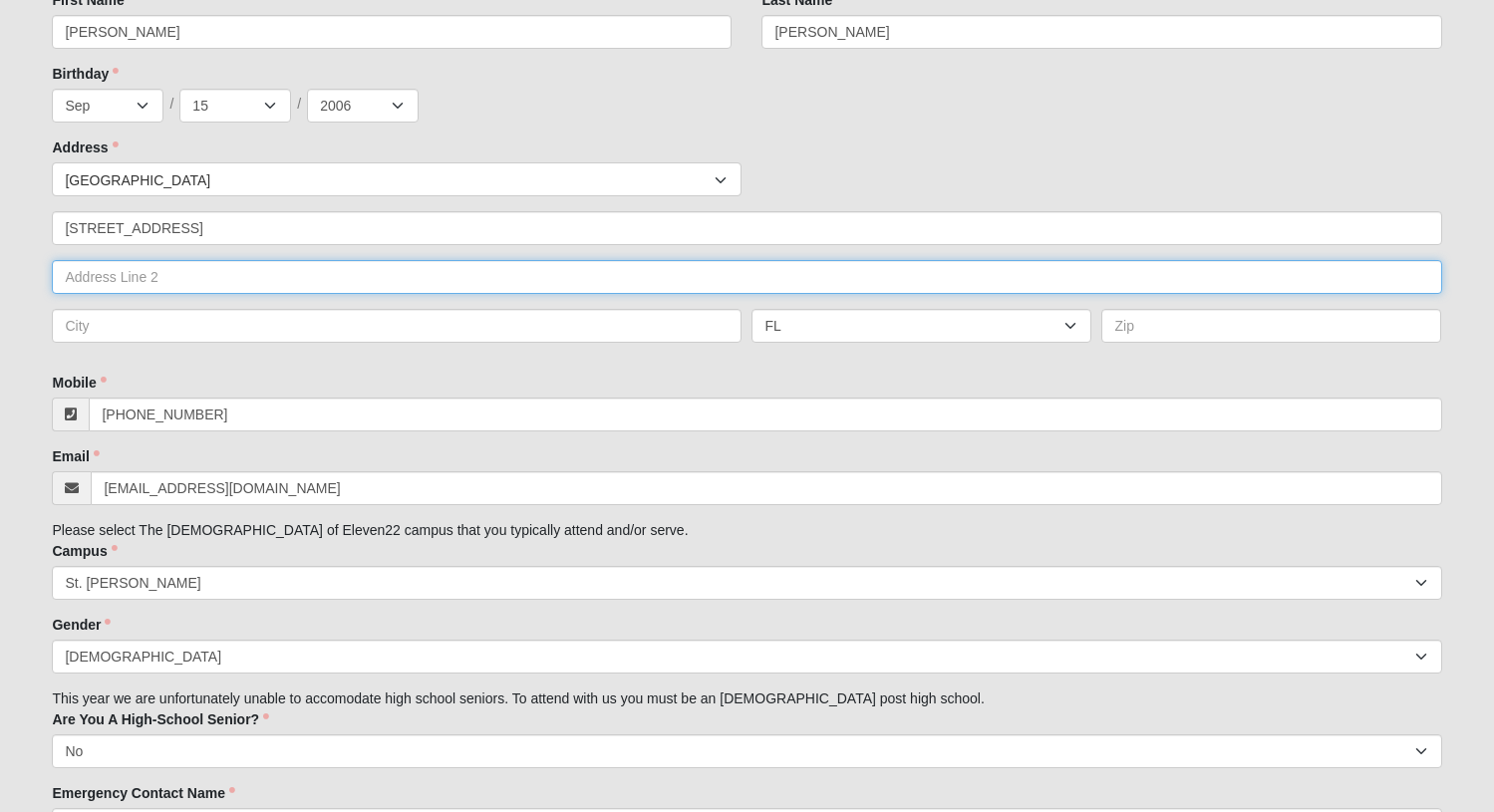 click at bounding box center (747, 277) 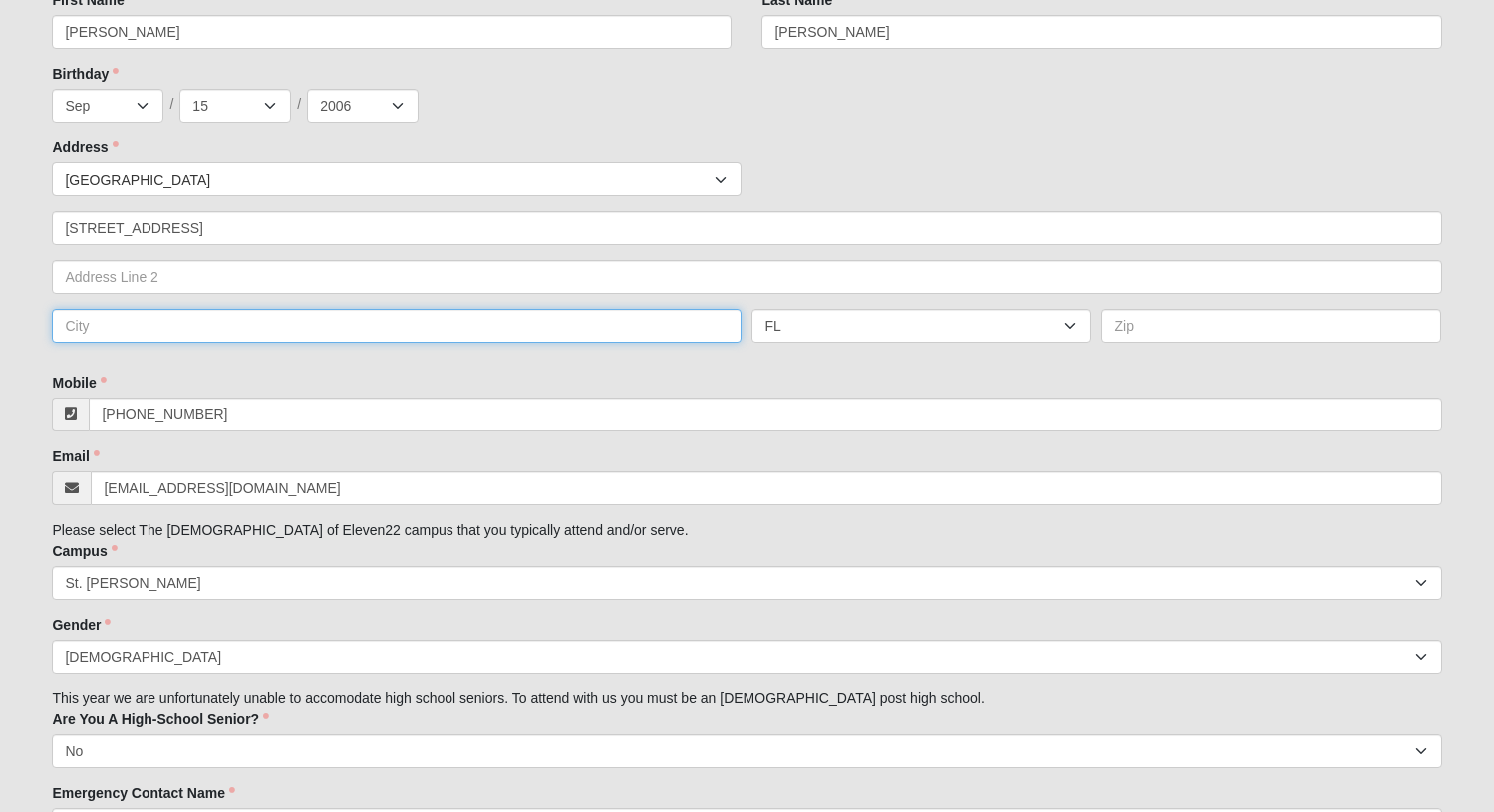 click at bounding box center (397, 326) 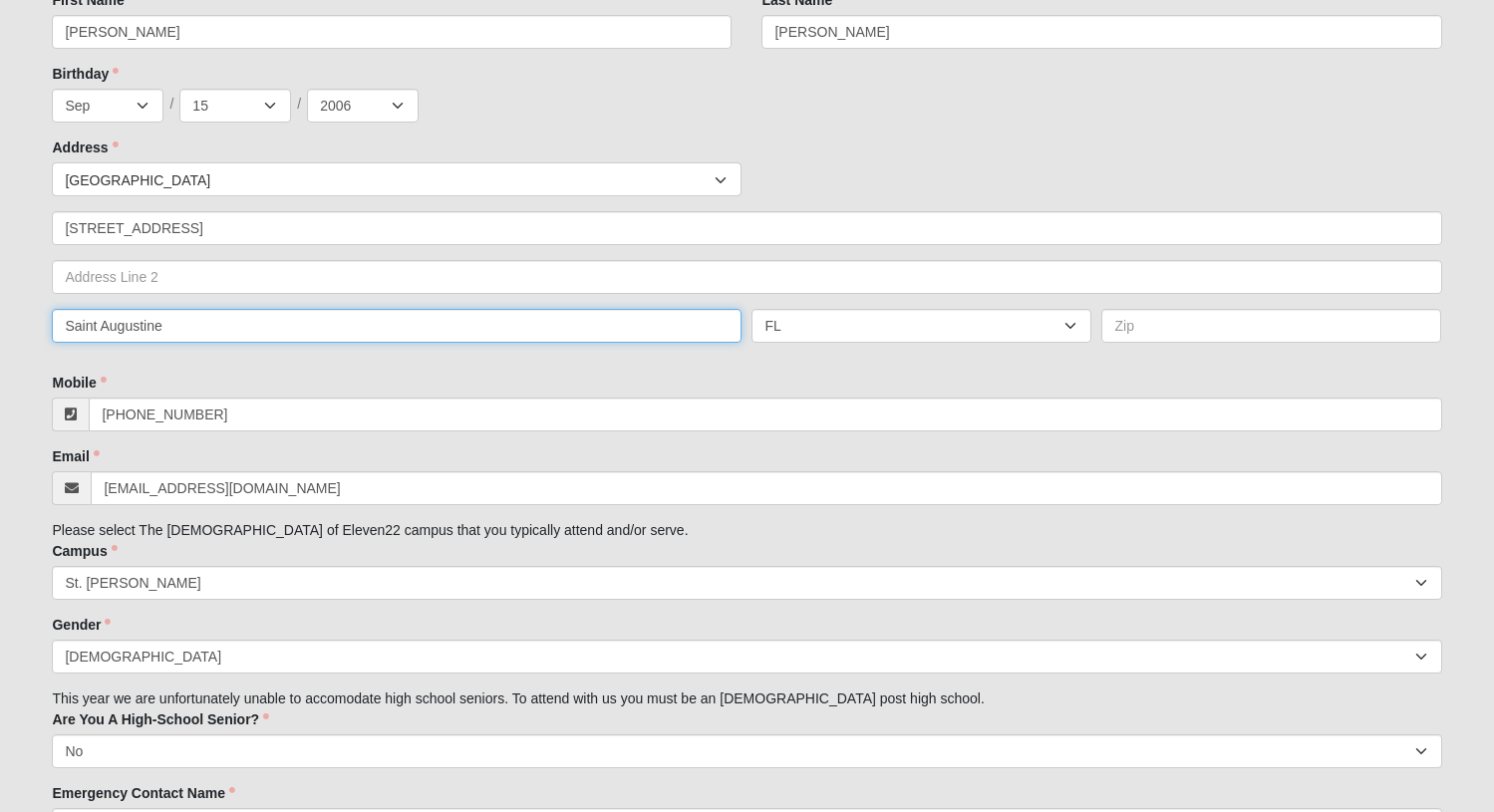 type on "Saint Augustine" 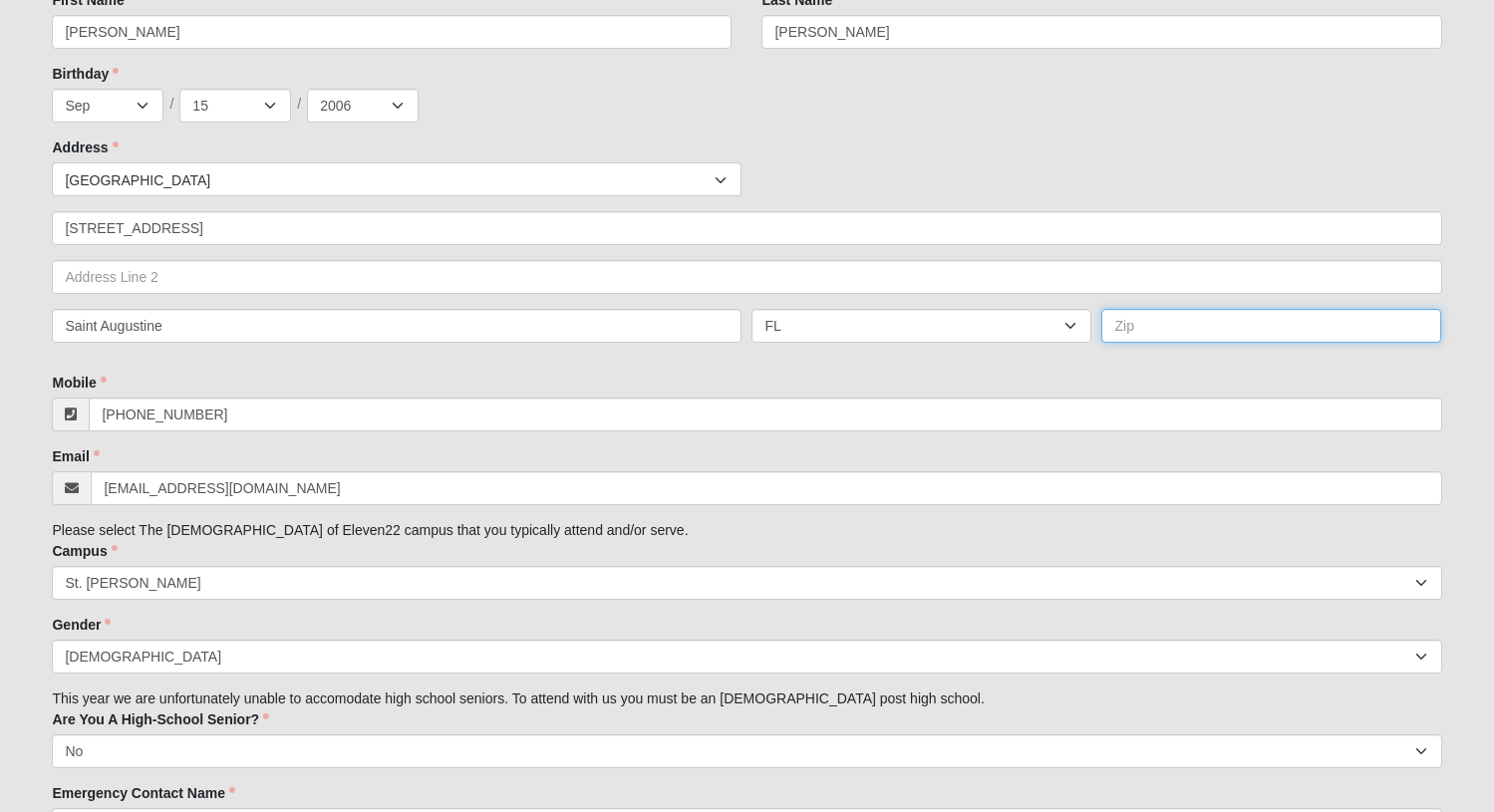 click at bounding box center (1271, 326) 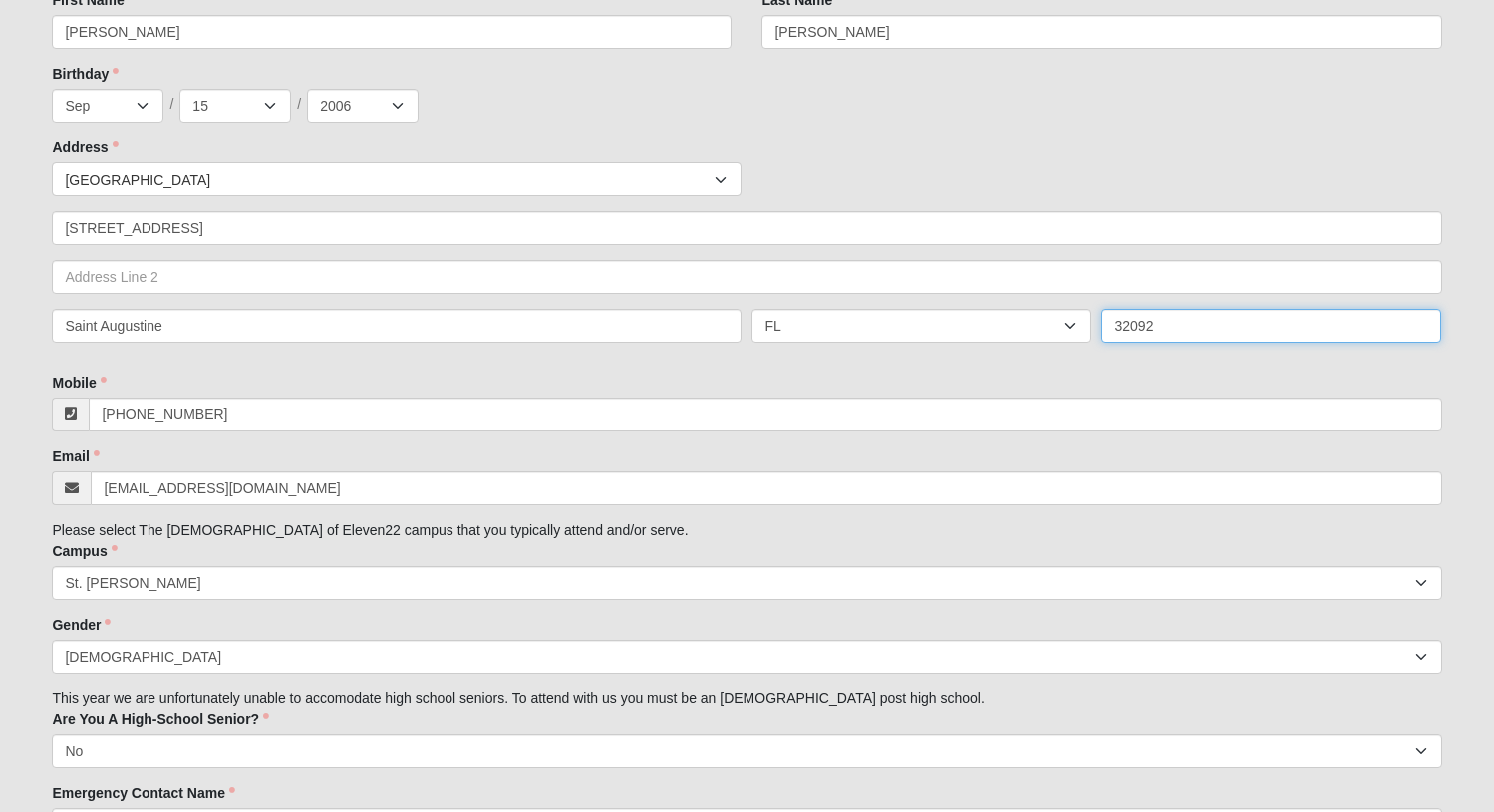 scroll, scrollTop: 639, scrollLeft: 0, axis: vertical 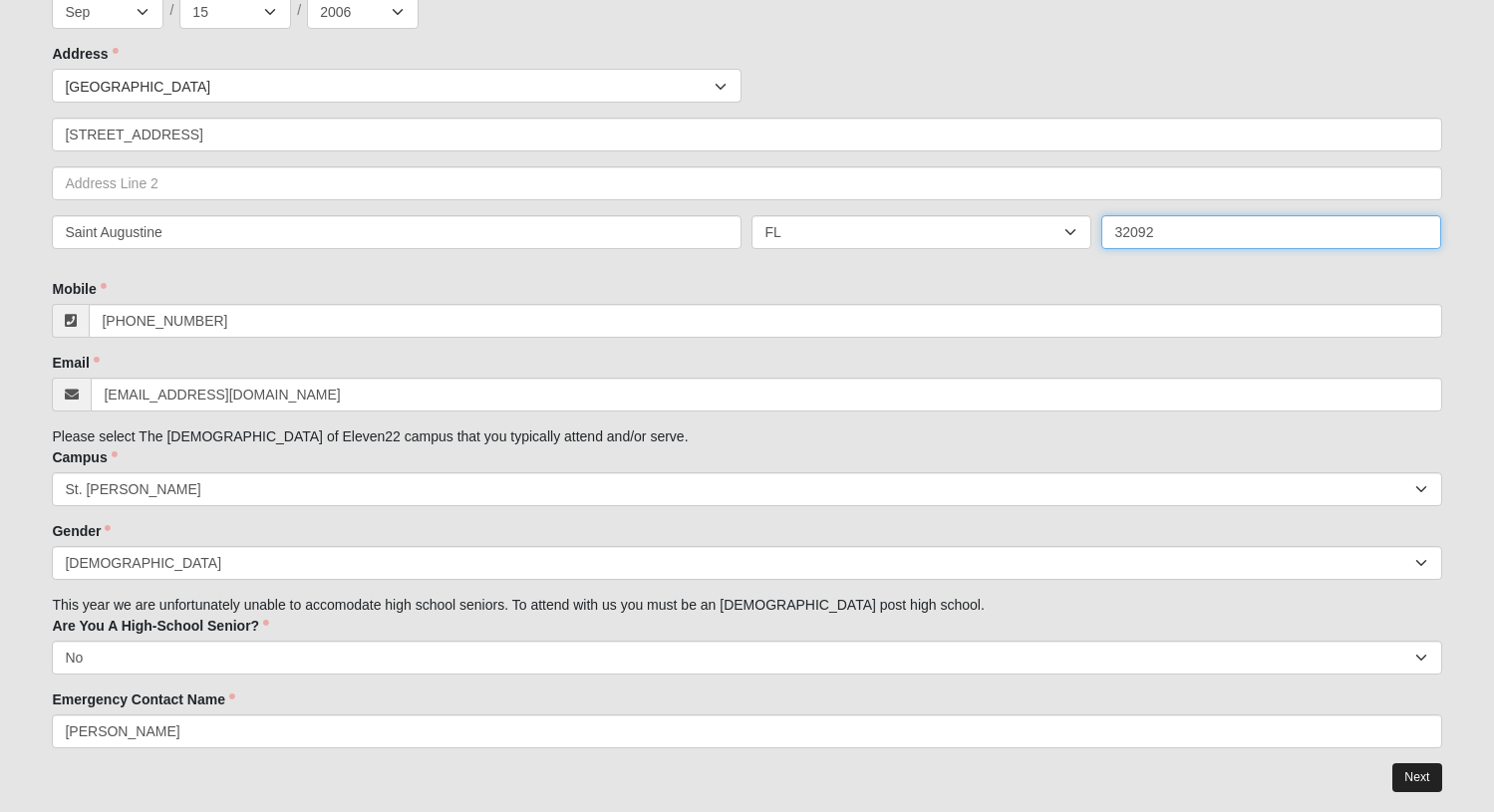 type on "32092" 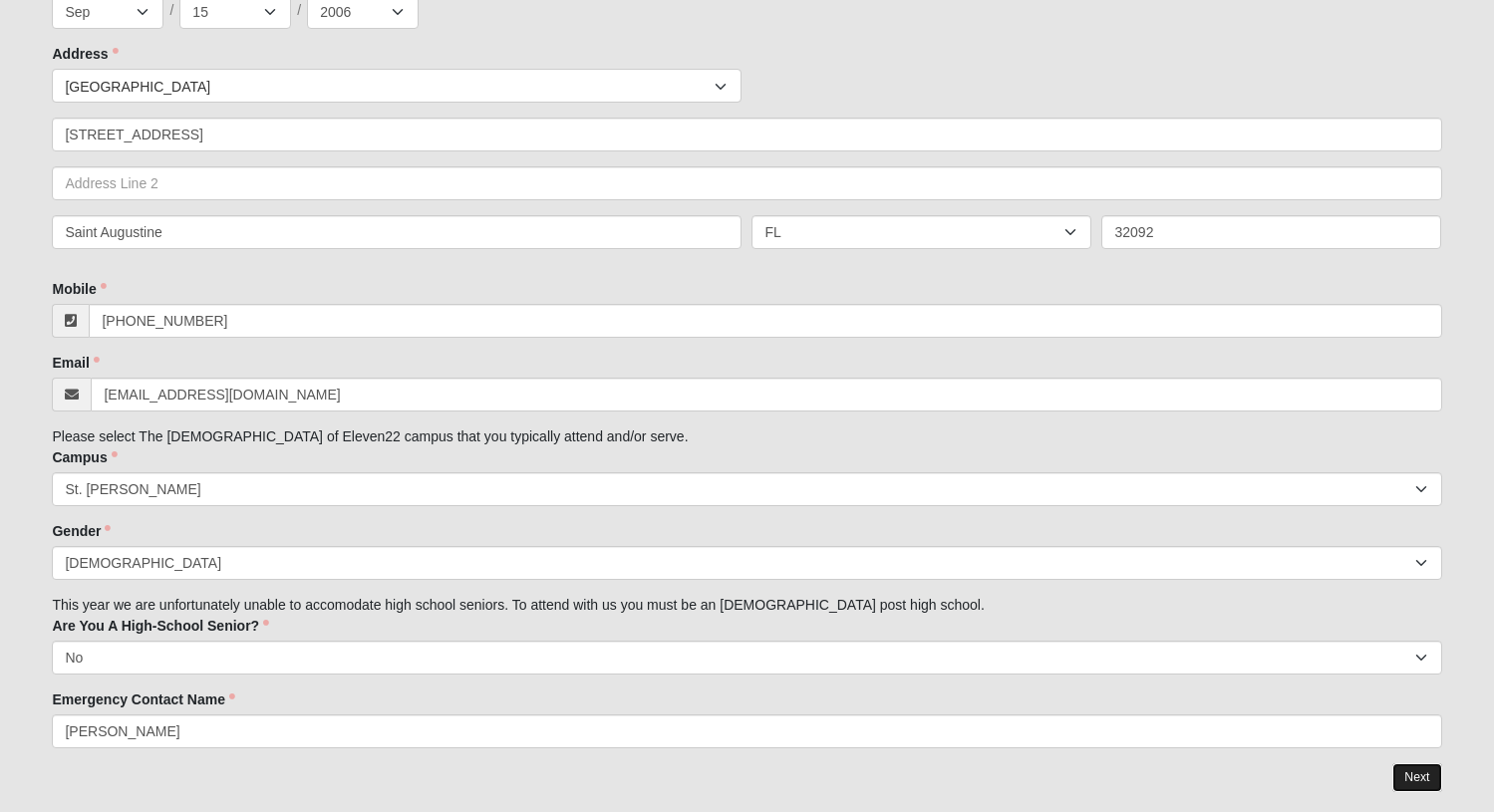 click on "Next" at bounding box center [1416, 777] 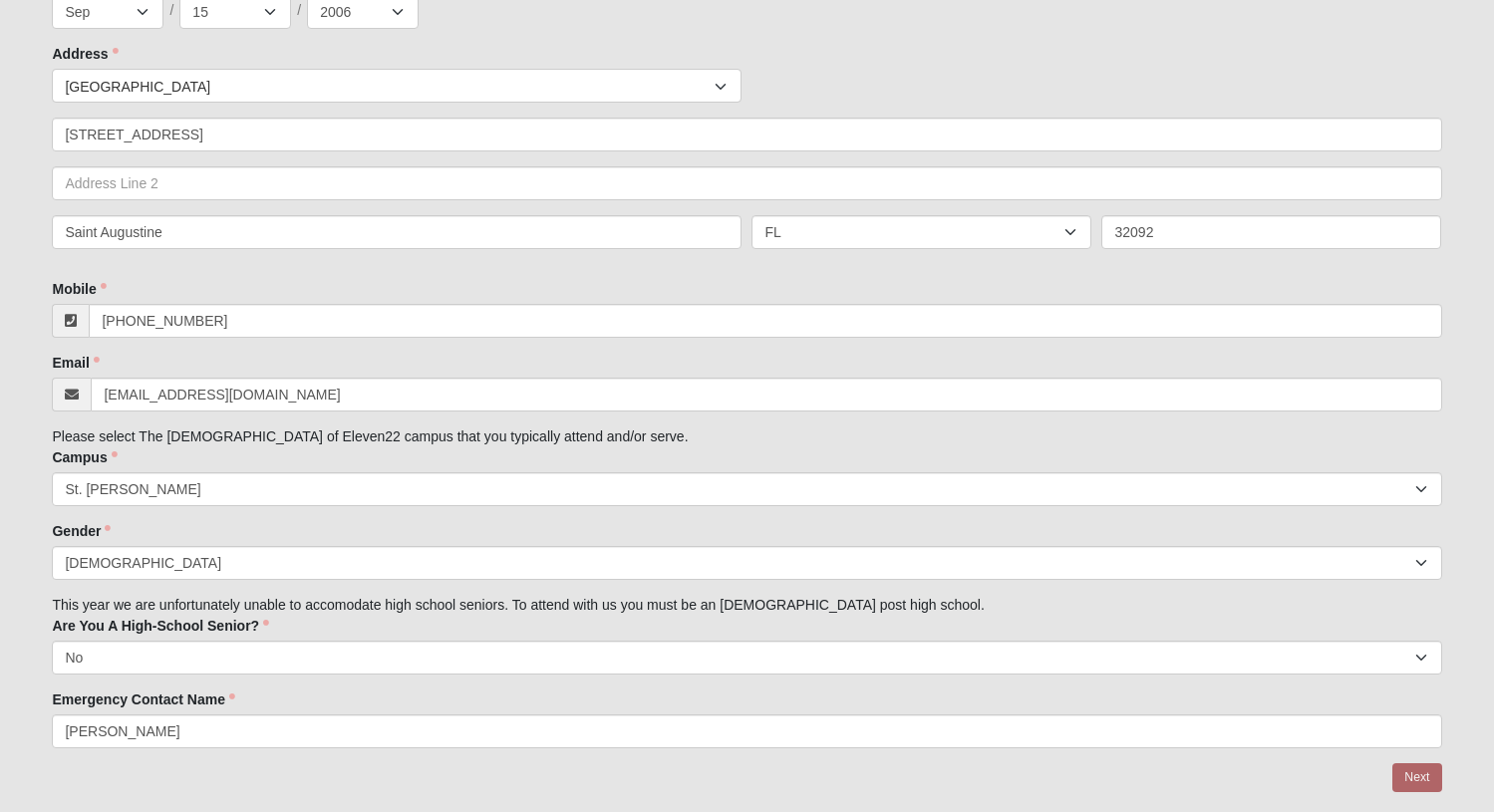 scroll, scrollTop: 0, scrollLeft: 0, axis: both 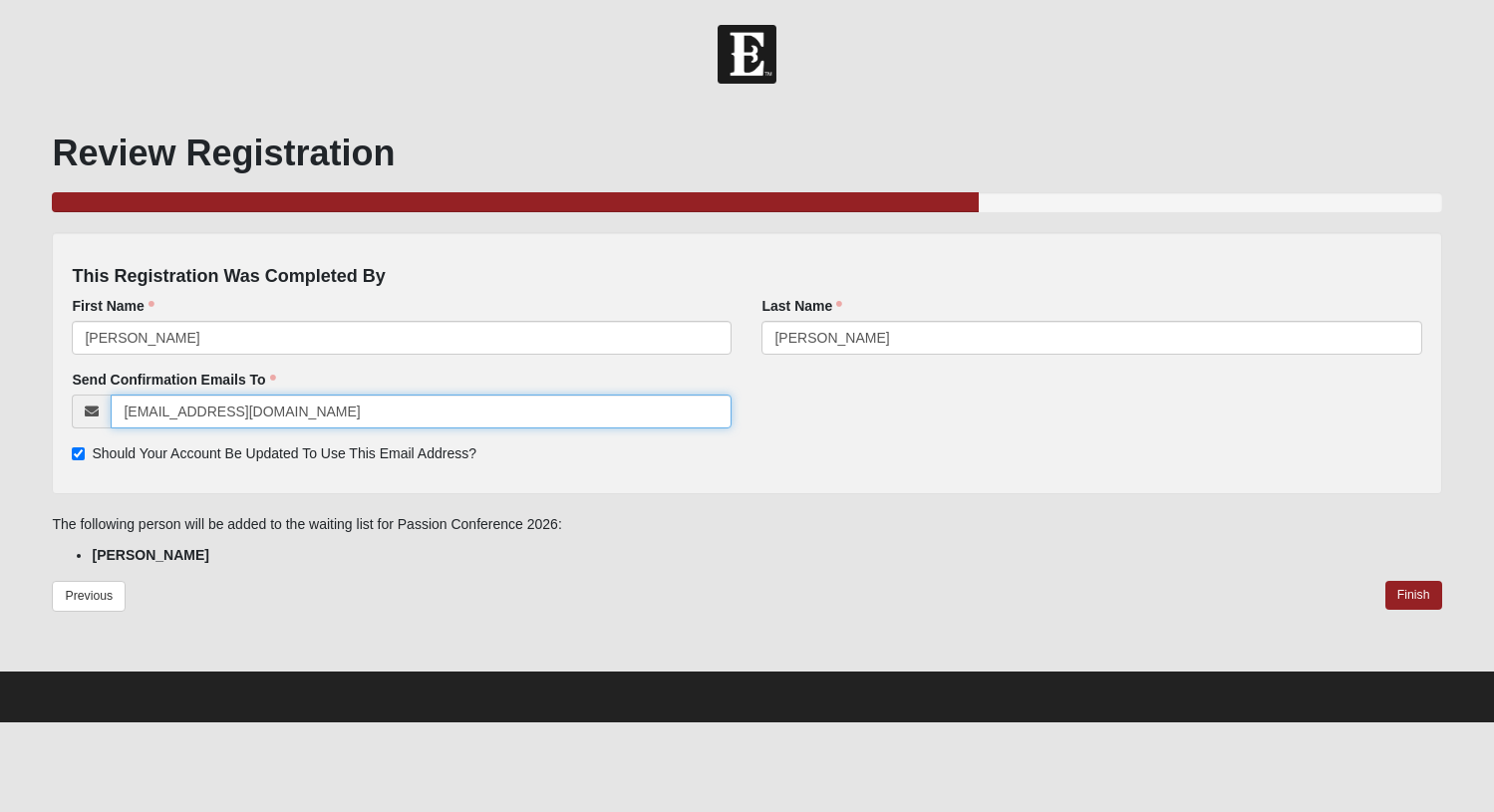 drag, startPoint x: 122, startPoint y: 414, endPoint x: 313, endPoint y: 411, distance: 191.02356 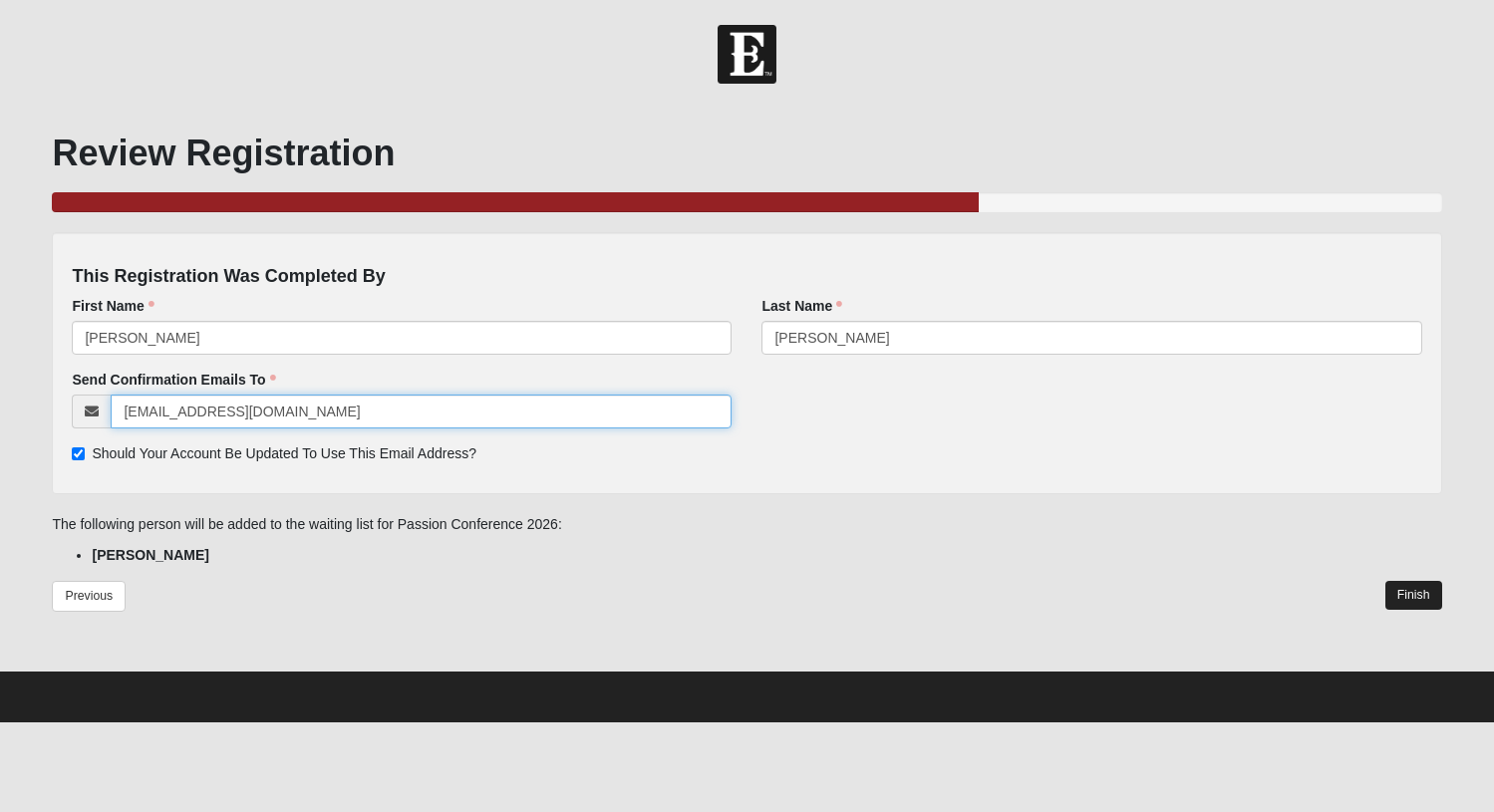 type on "thomagt@pba.edu" 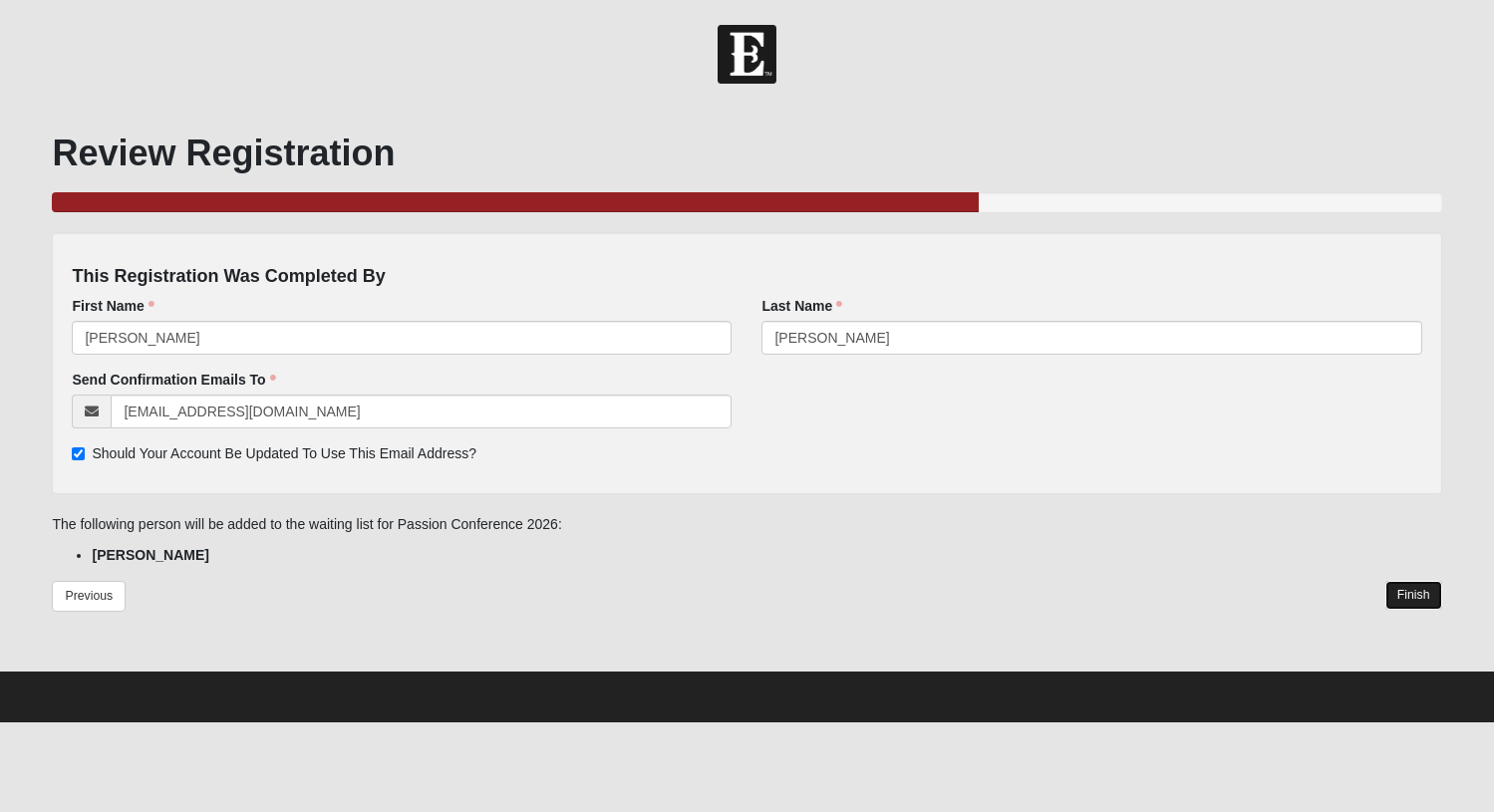 click on "Finish" at bounding box center [1413, 595] 